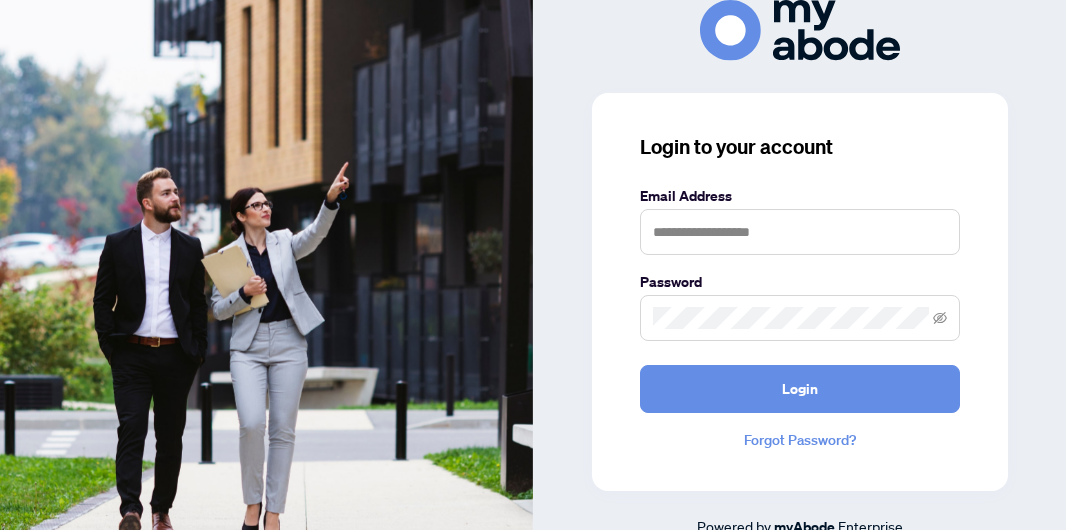 scroll, scrollTop: 0, scrollLeft: 0, axis: both 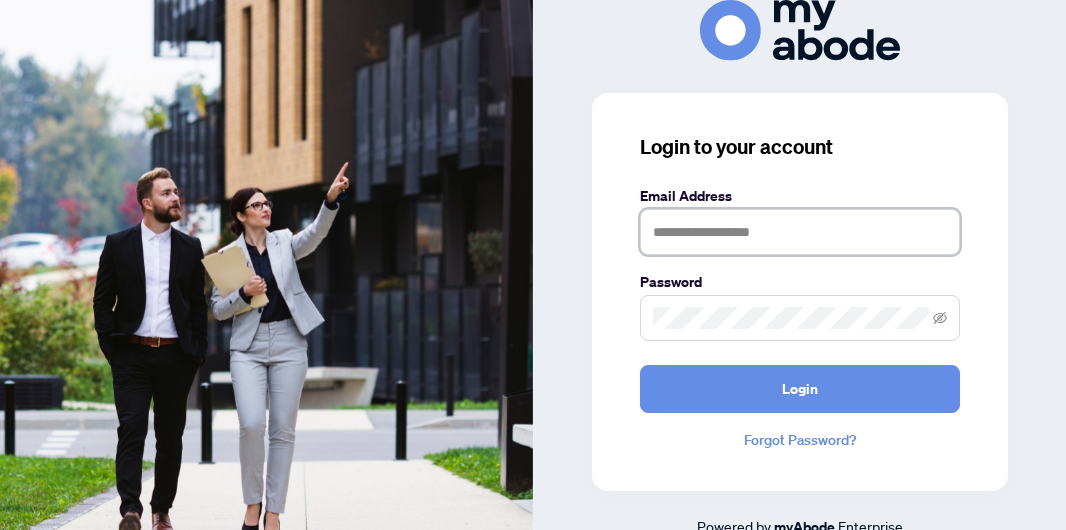 drag, startPoint x: 760, startPoint y: 219, endPoint x: 765, endPoint y: 234, distance: 15.811388 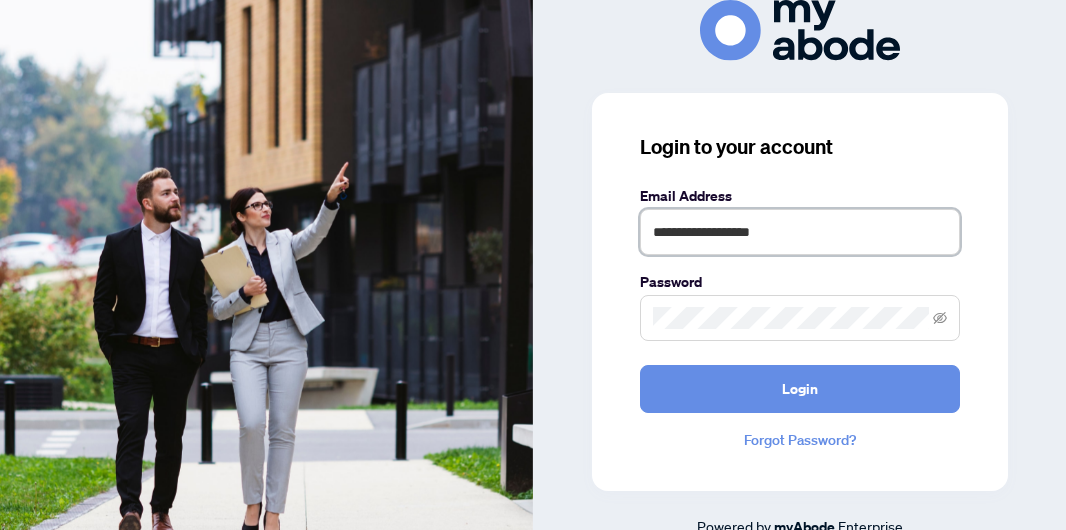 type on "**********" 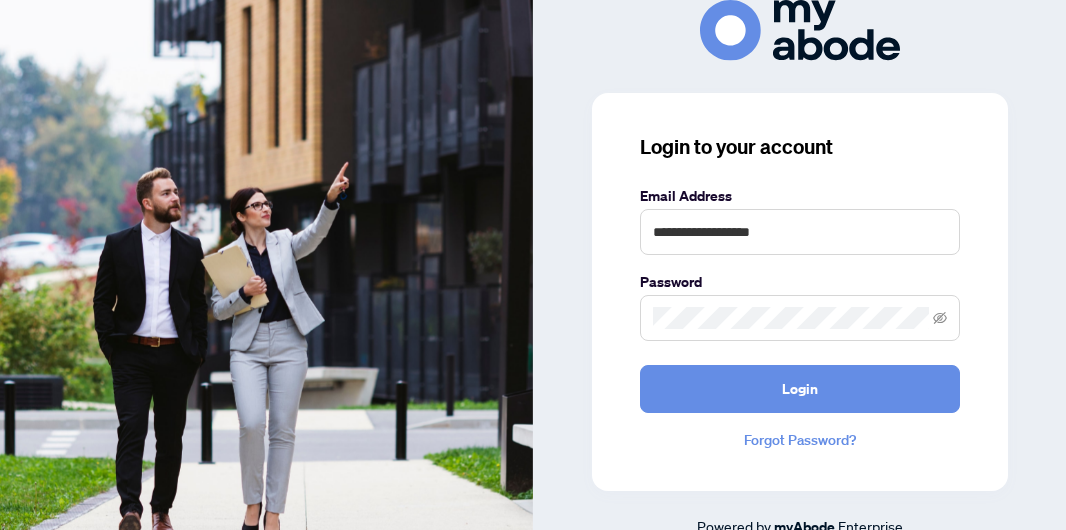 type 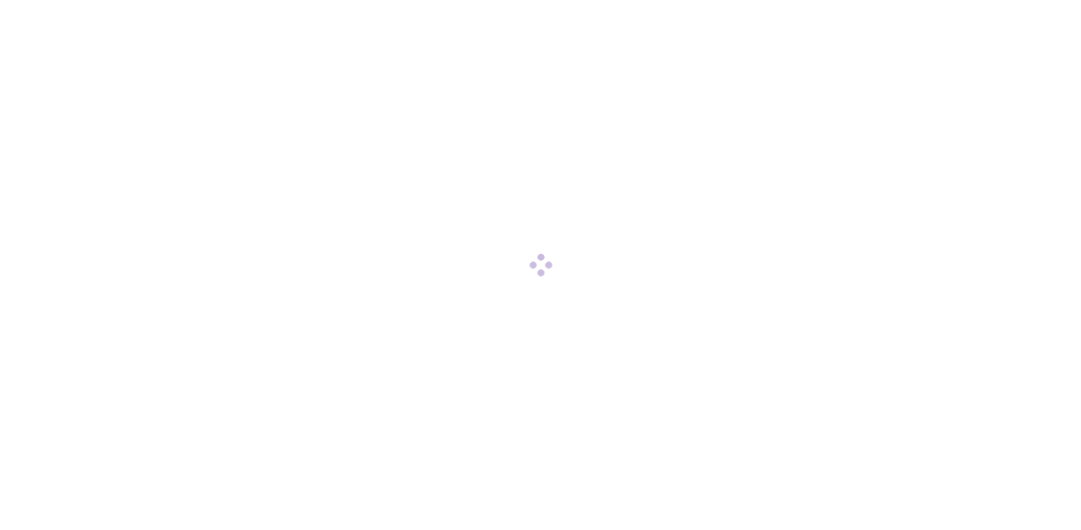scroll, scrollTop: 0, scrollLeft: 0, axis: both 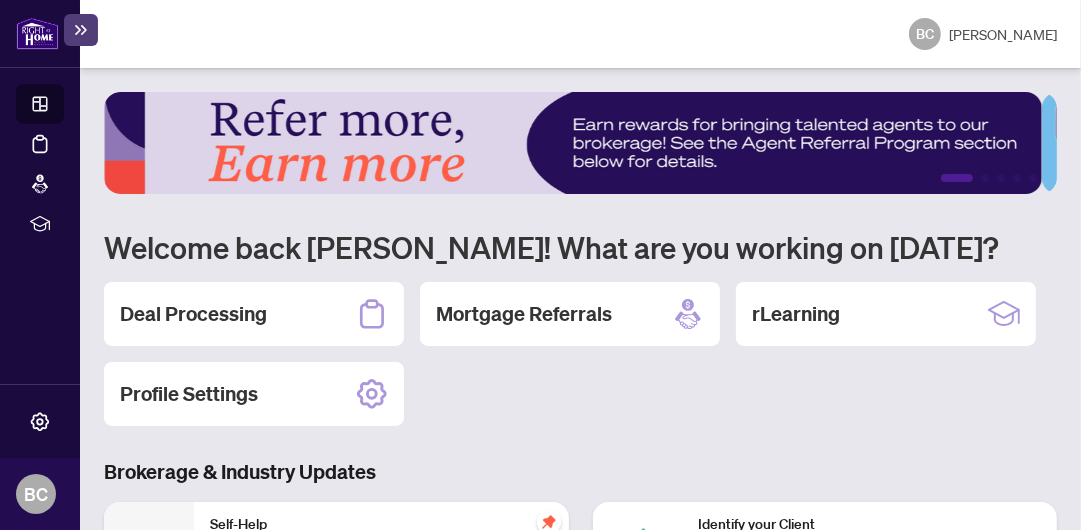 click on "Deal Processing" at bounding box center (193, 314) 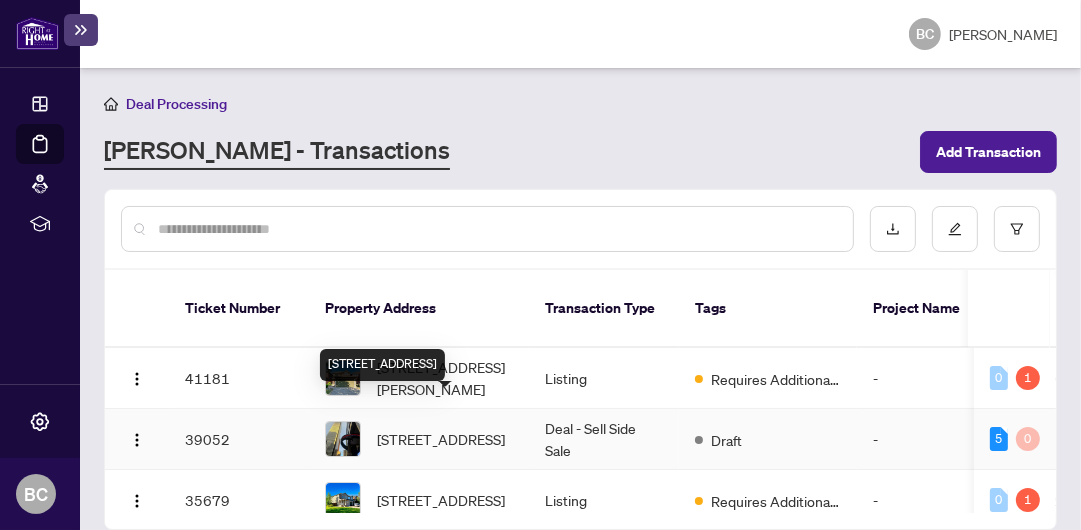 click on "[STREET_ADDRESS]" at bounding box center [441, 439] 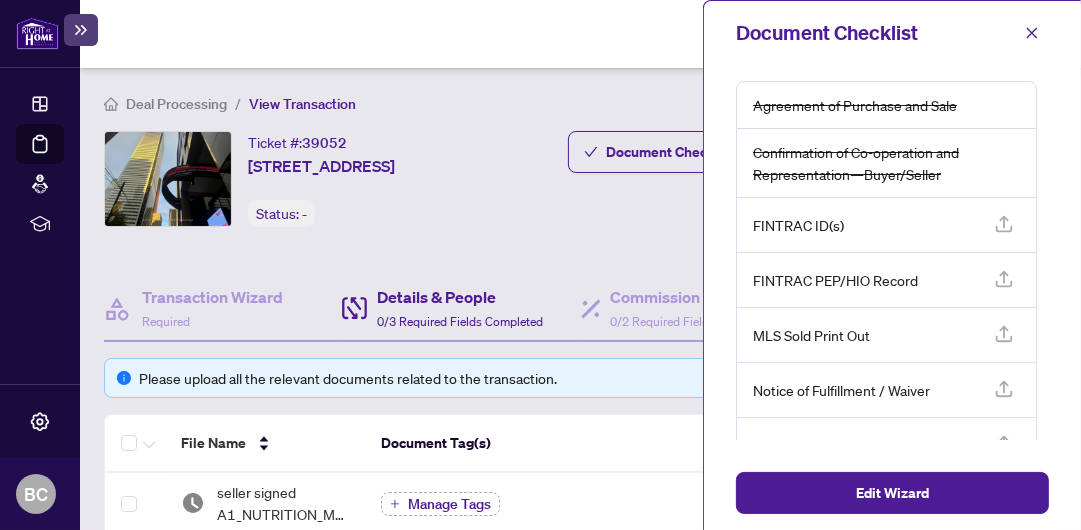 scroll, scrollTop: 112, scrollLeft: 0, axis: vertical 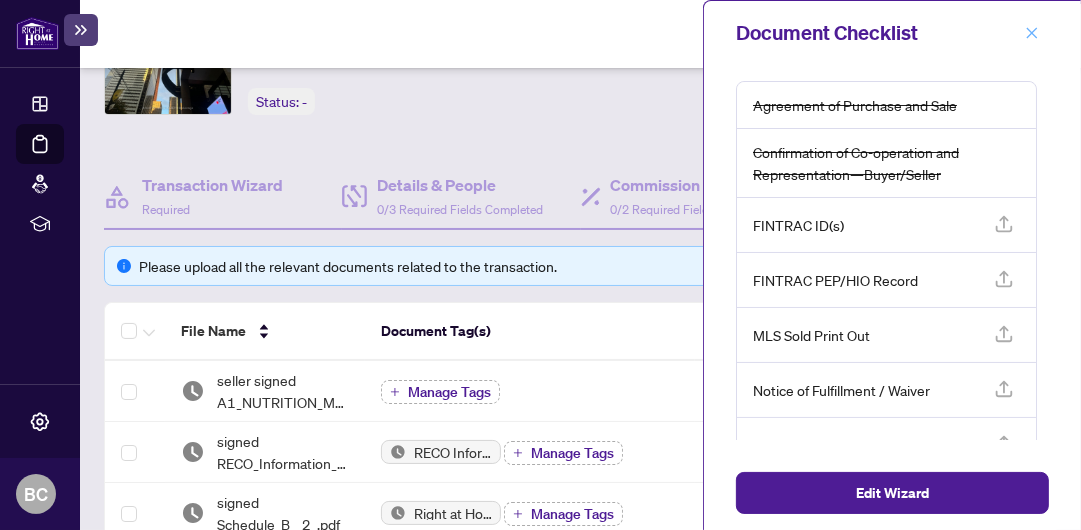 click 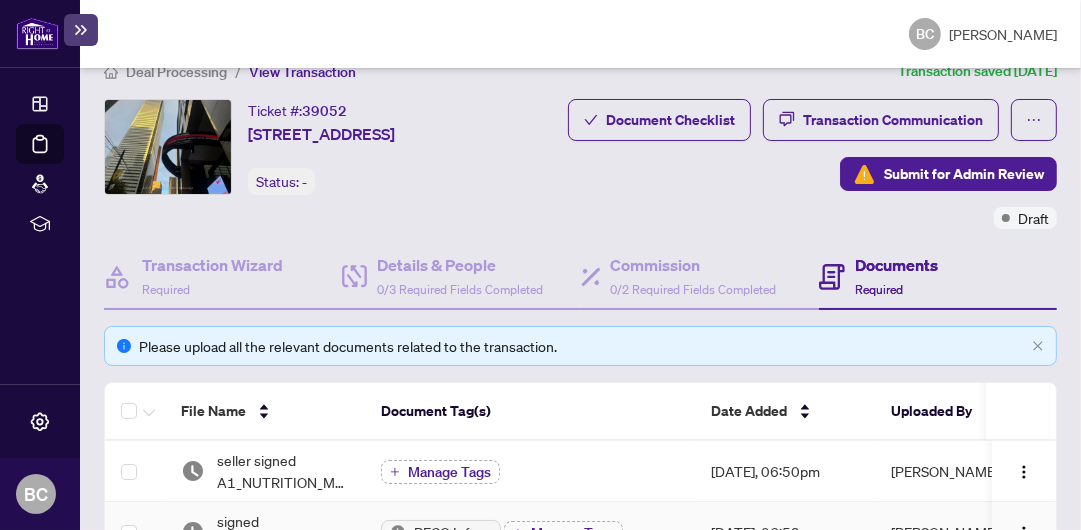 scroll, scrollTop: 0, scrollLeft: 0, axis: both 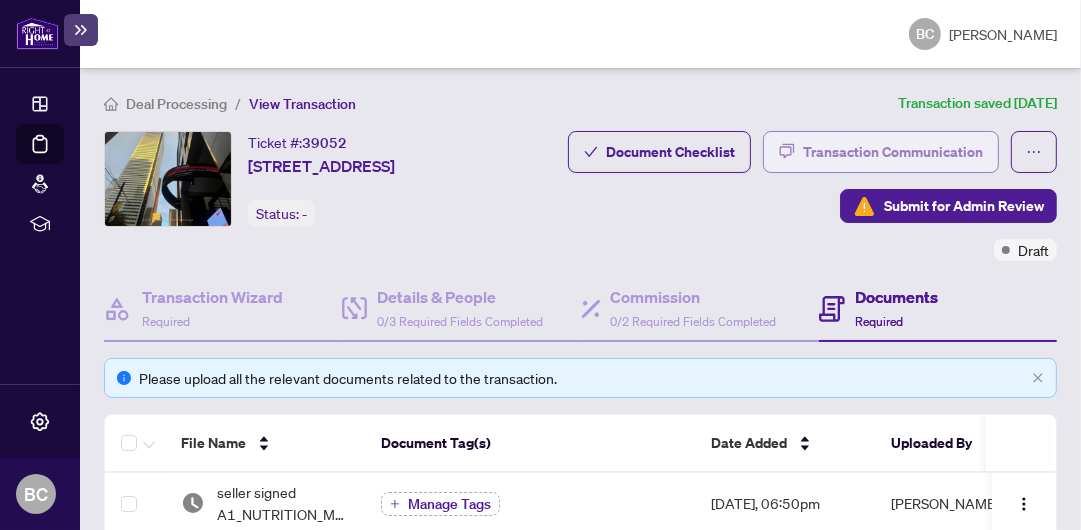 click on "Transaction Communication" at bounding box center [893, 152] 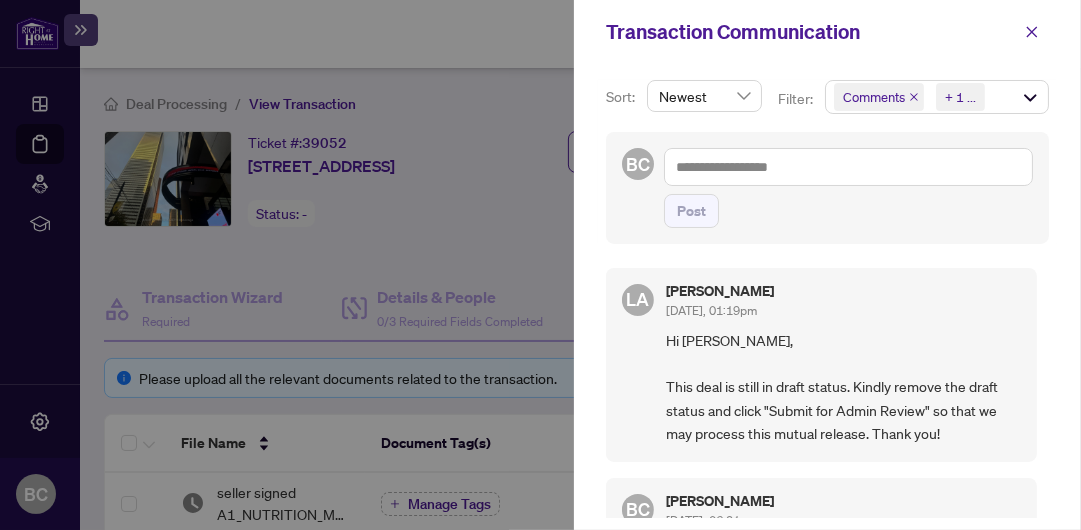 scroll, scrollTop: 2, scrollLeft: 0, axis: vertical 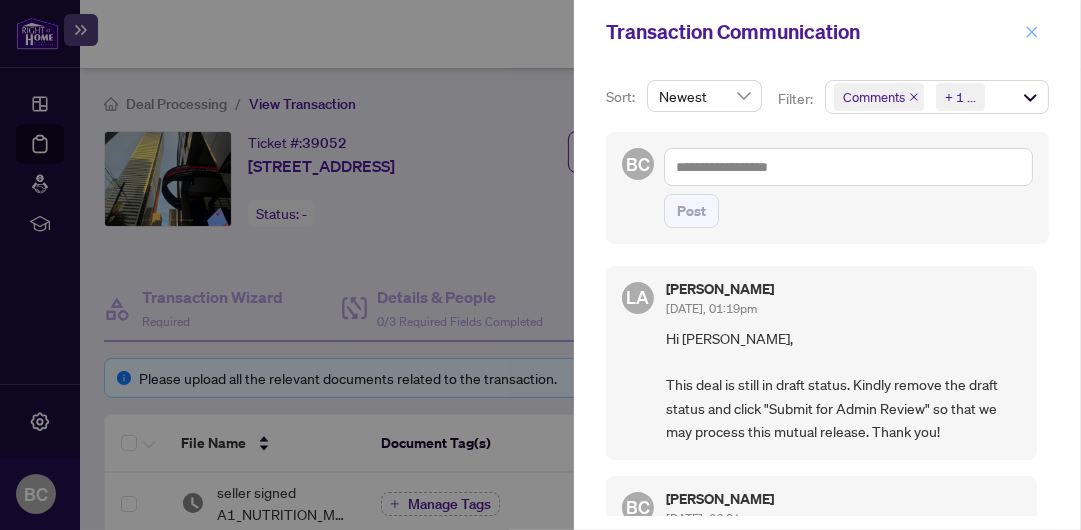 click 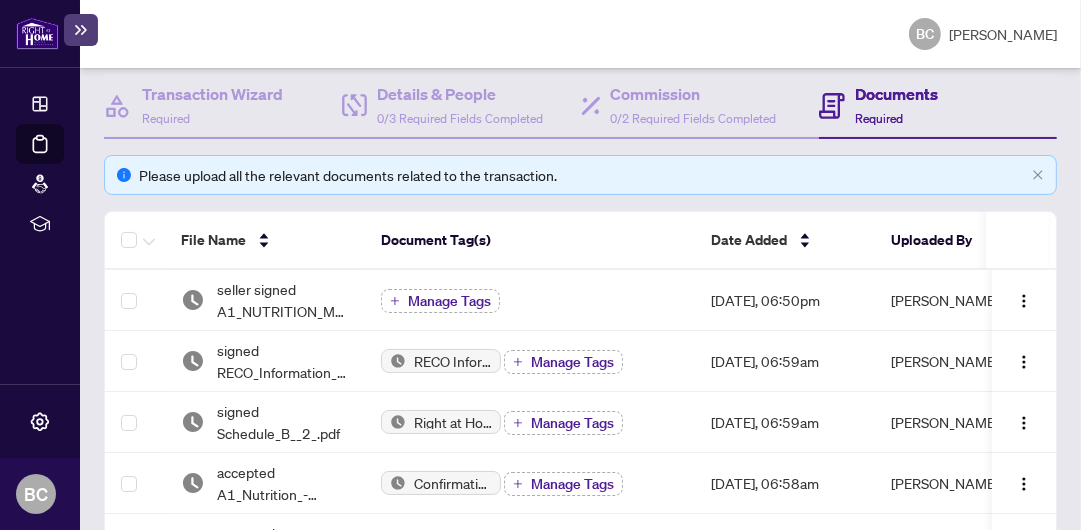 scroll, scrollTop: 204, scrollLeft: 0, axis: vertical 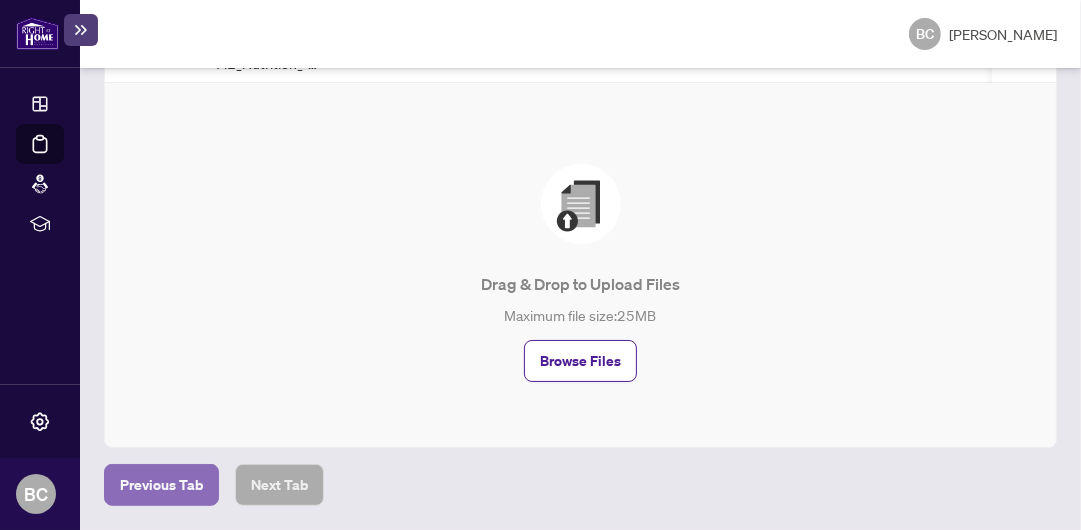 click on "Previous Tab" at bounding box center [161, 485] 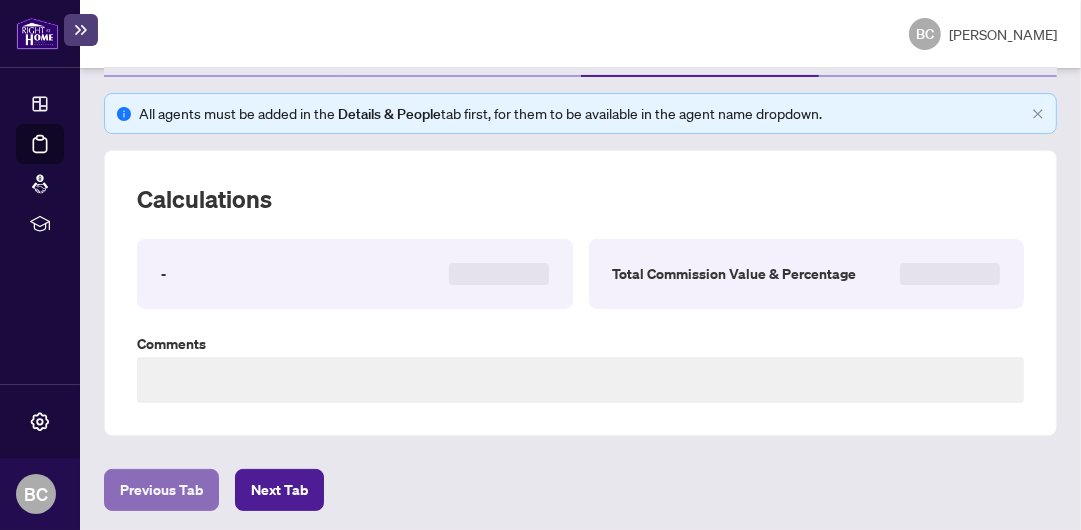 type on "**********" 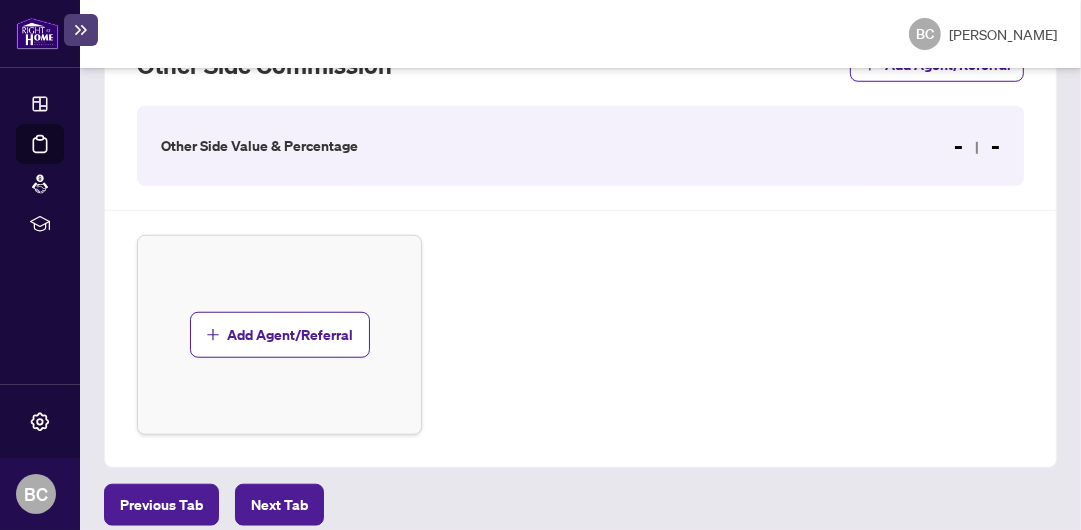 scroll, scrollTop: 1194, scrollLeft: 0, axis: vertical 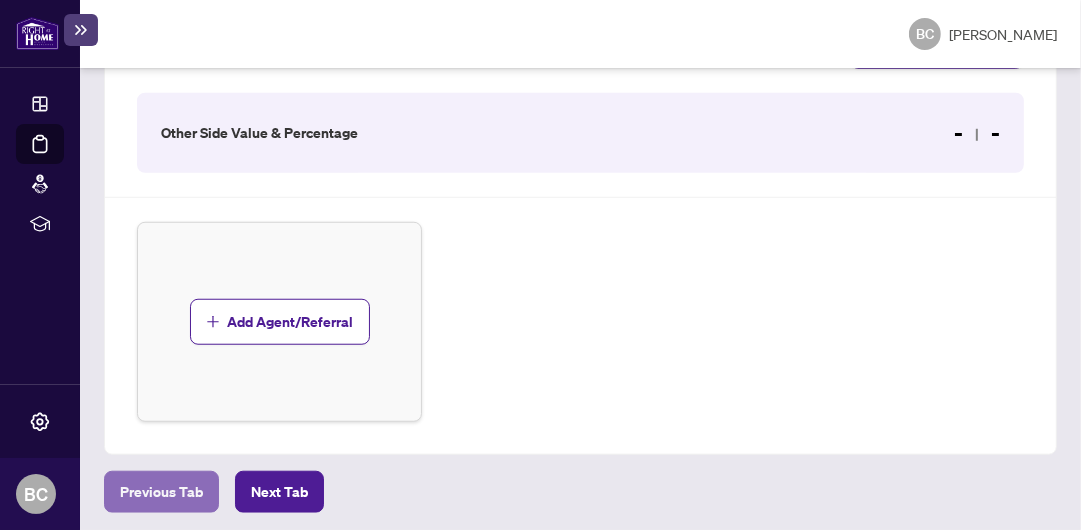 click on "Previous Tab" at bounding box center [161, 492] 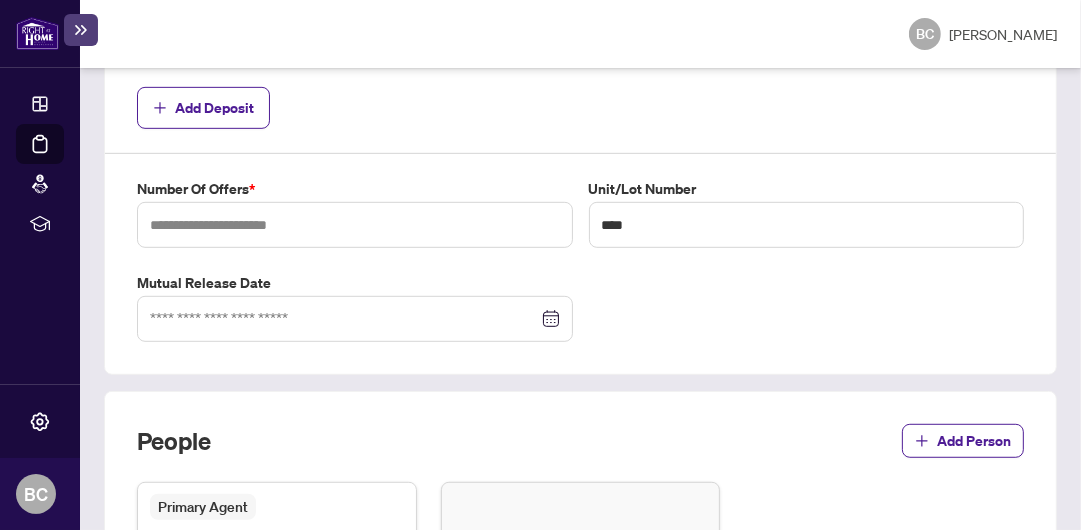 scroll, scrollTop: 1110, scrollLeft: 0, axis: vertical 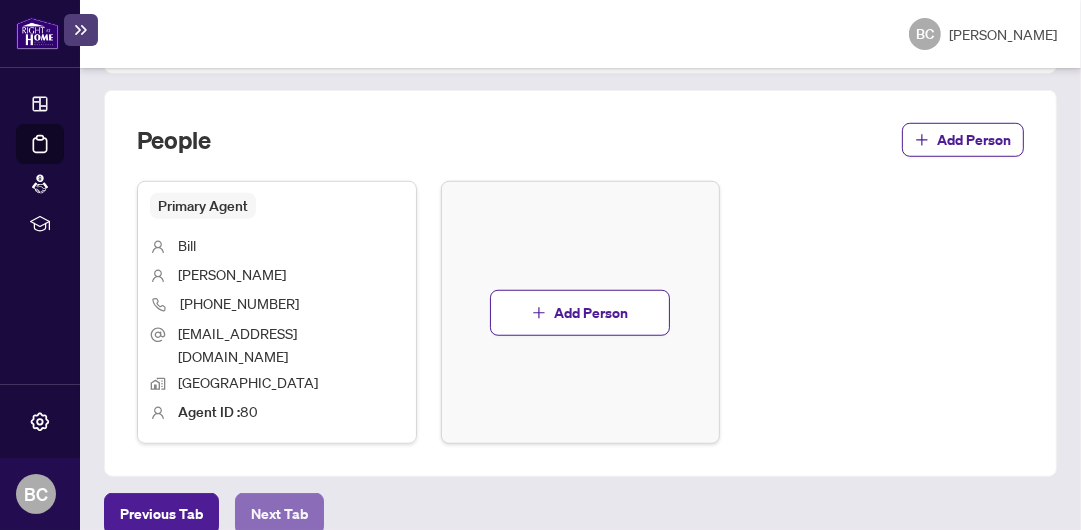 click on "Next Tab" at bounding box center [279, 514] 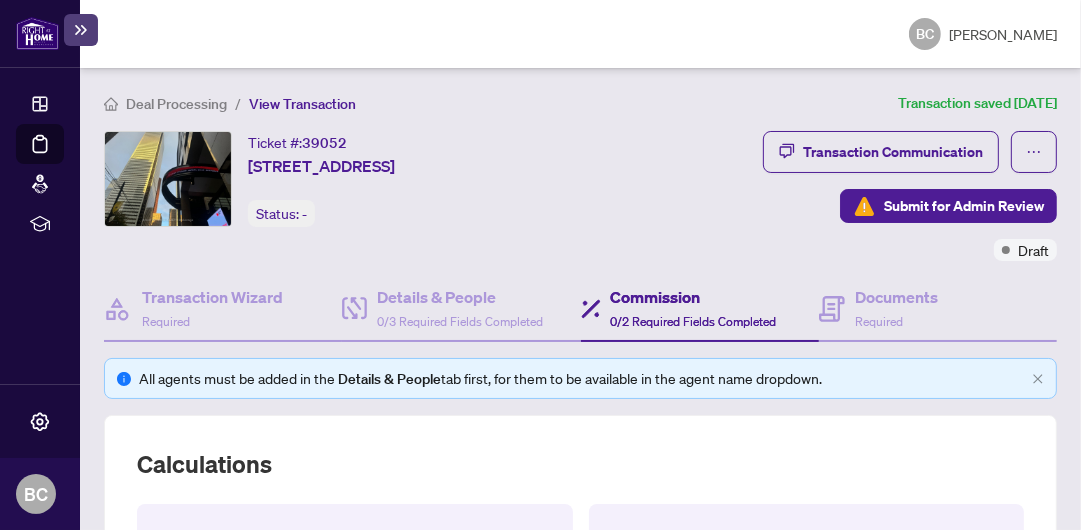 click on "Calculations Sold Price -   Total Commission Value & Percentage -     - Comments Submit" at bounding box center (580, 563) 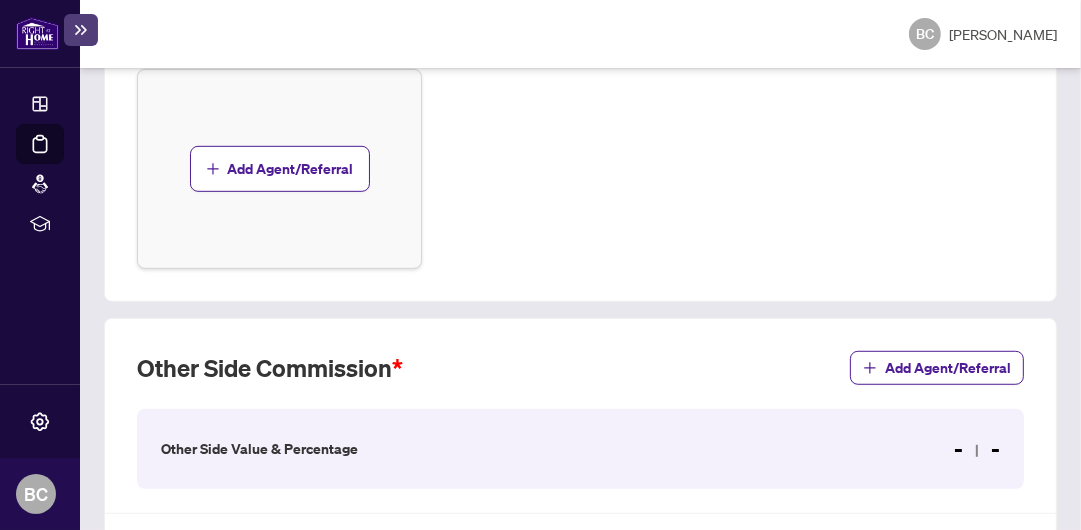 scroll, scrollTop: 1194, scrollLeft: 0, axis: vertical 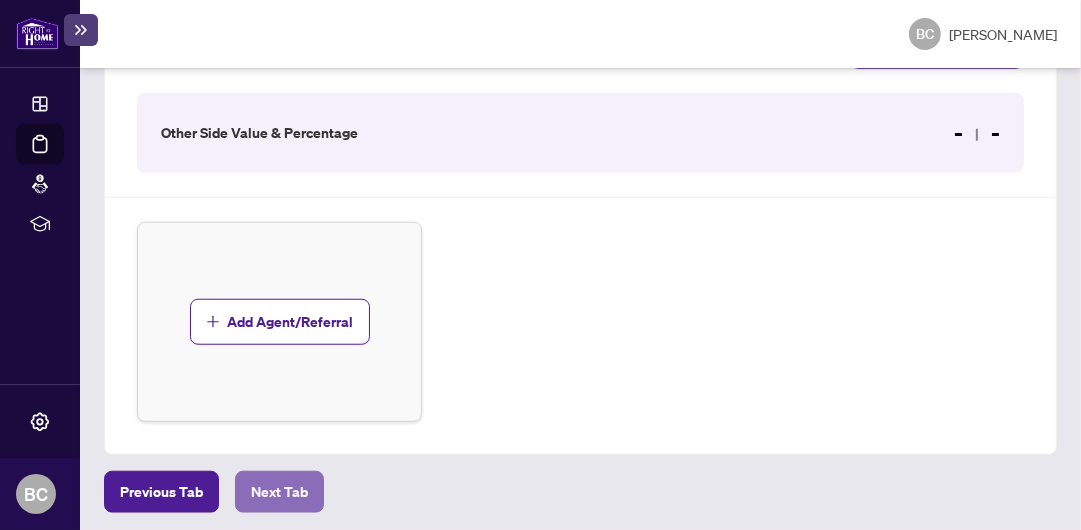 click on "Next Tab" at bounding box center (279, 492) 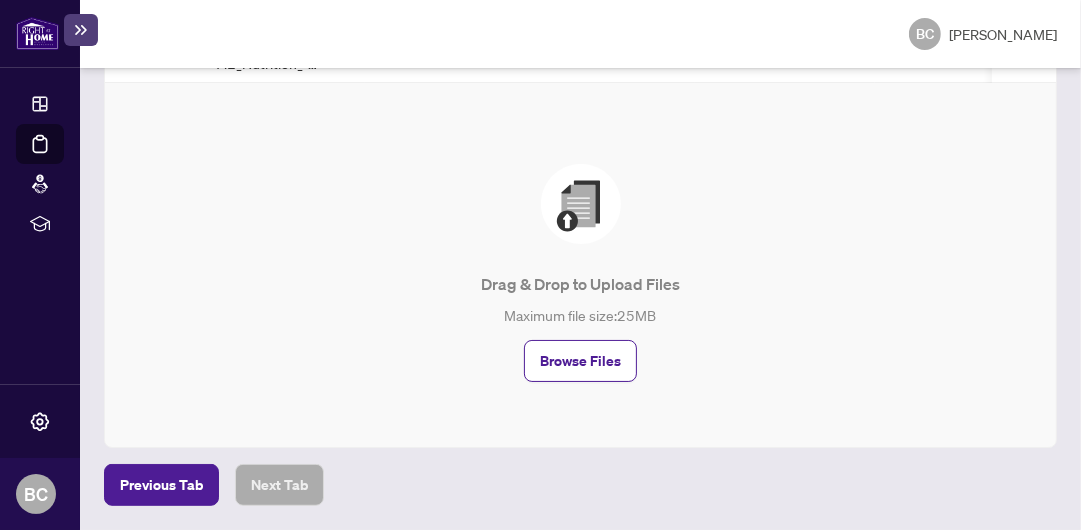 scroll, scrollTop: 121, scrollLeft: 0, axis: vertical 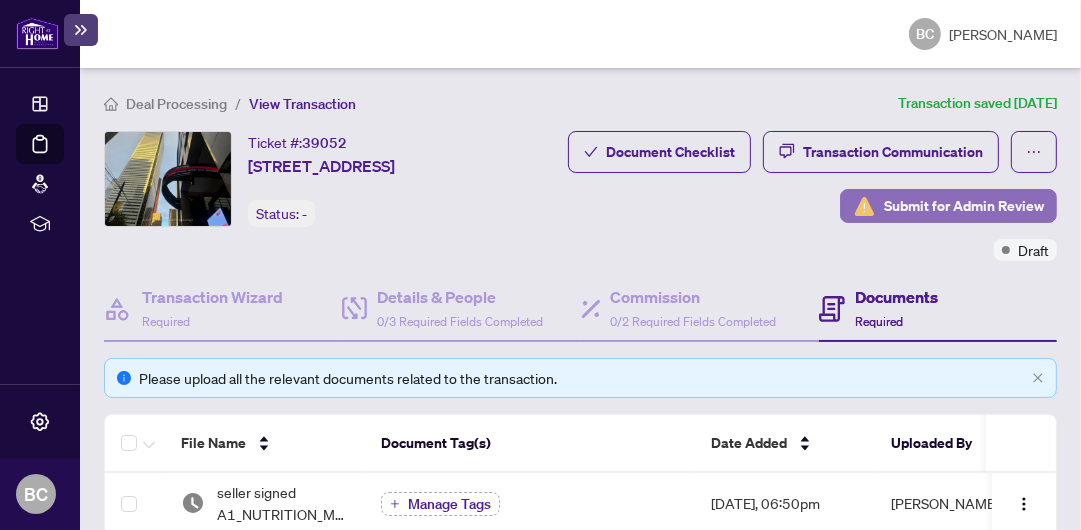 click on "Submit for Admin Review" at bounding box center [964, 206] 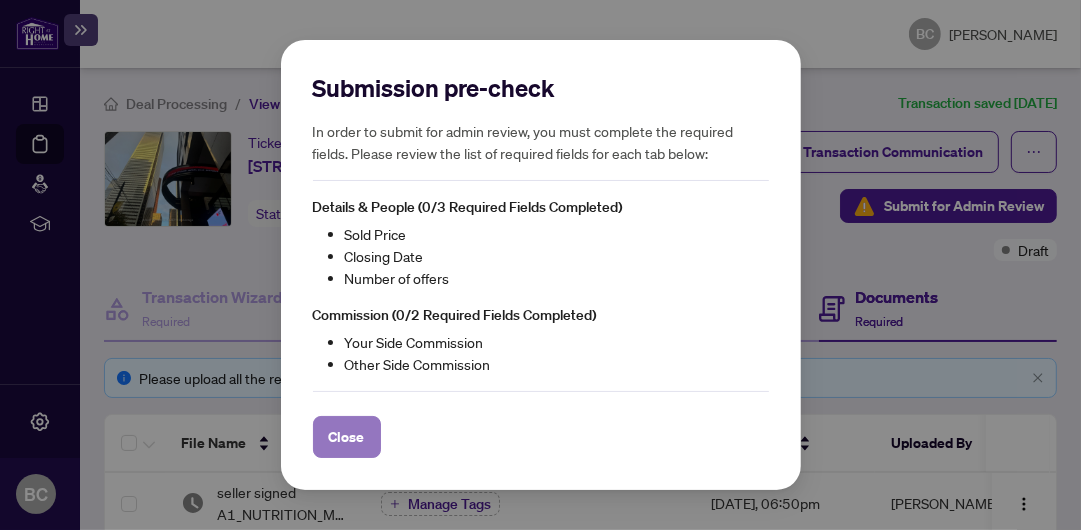 click on "Close" at bounding box center (347, 437) 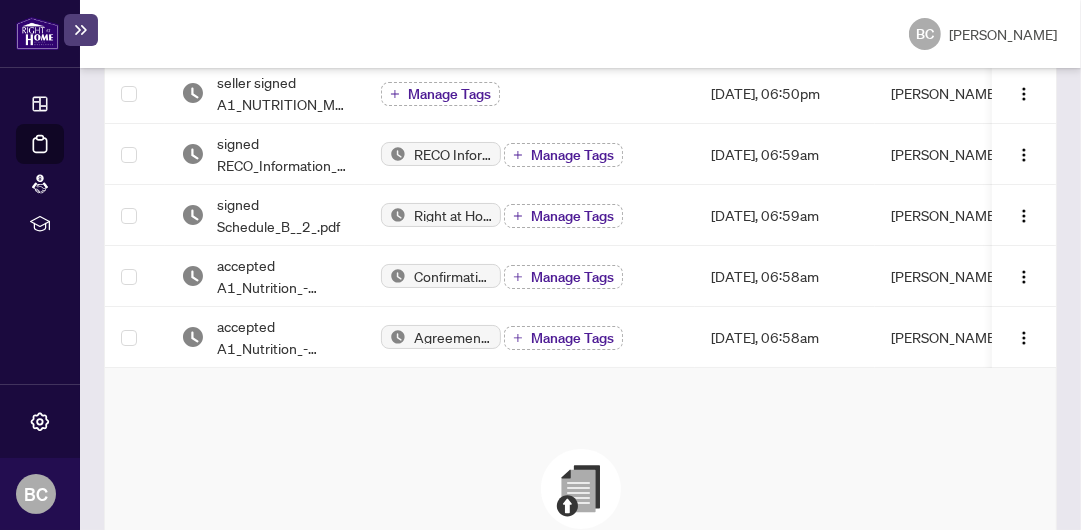 scroll, scrollTop: 750, scrollLeft: 0, axis: vertical 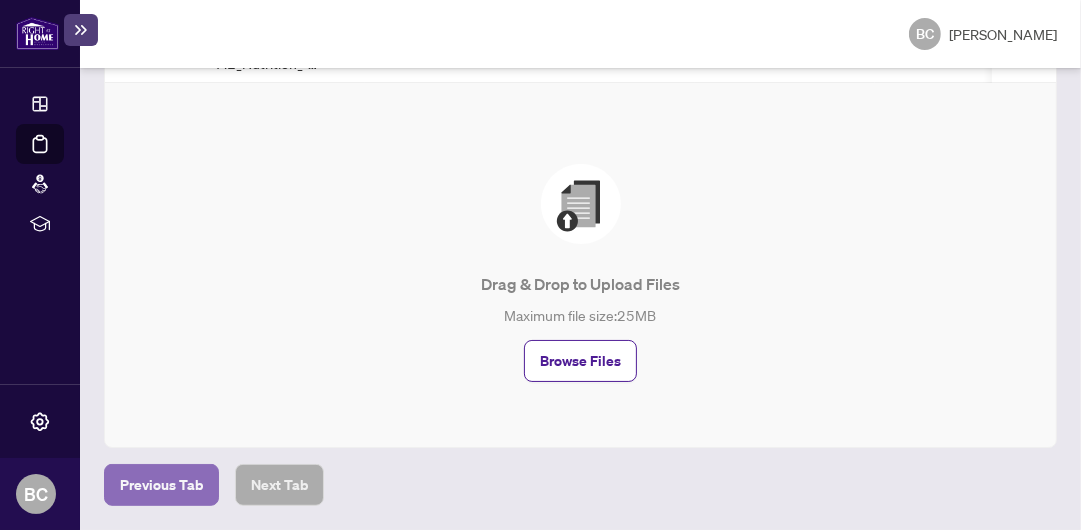 click on "Previous Tab" at bounding box center (161, 485) 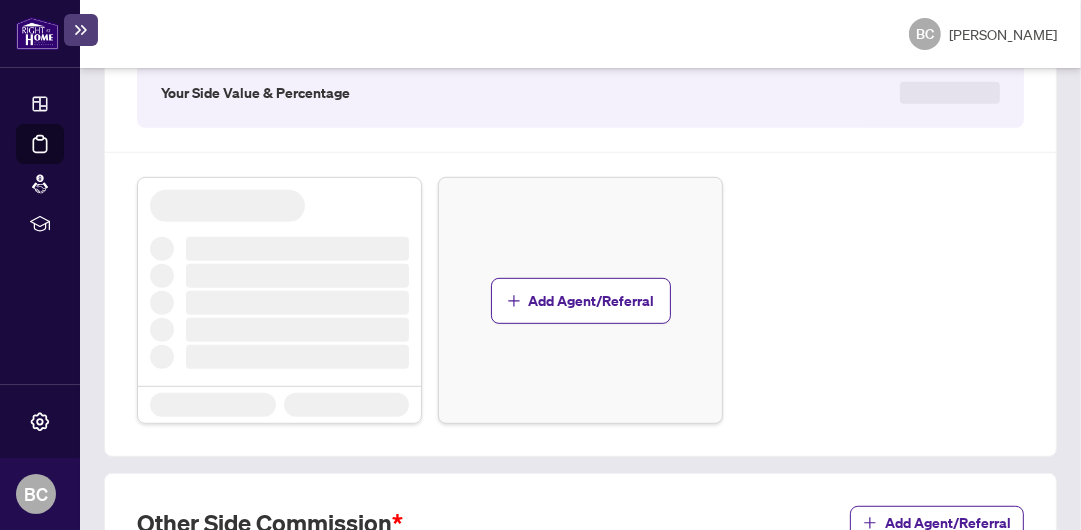 scroll, scrollTop: 0, scrollLeft: 0, axis: both 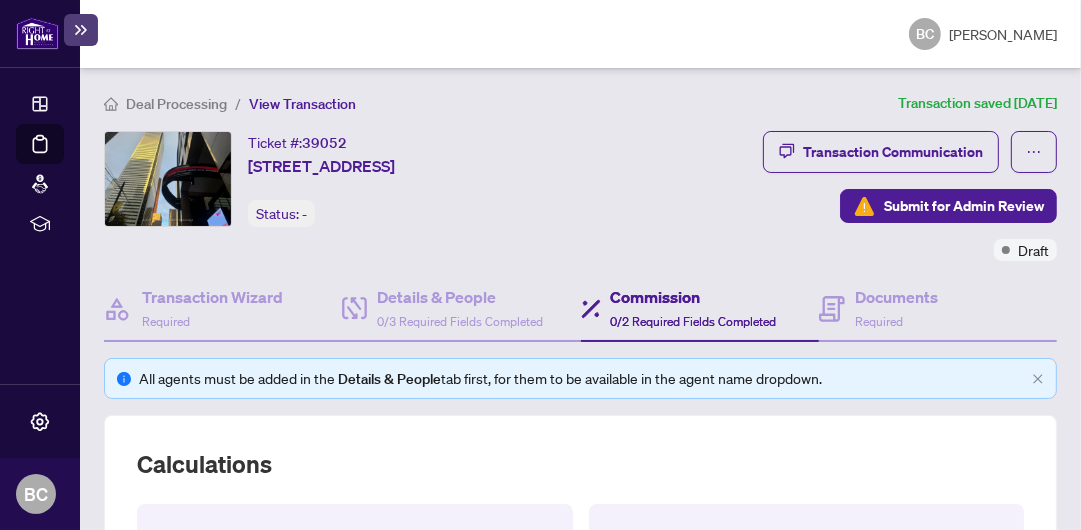 click on "Submit for Admin Review" at bounding box center [964, 206] 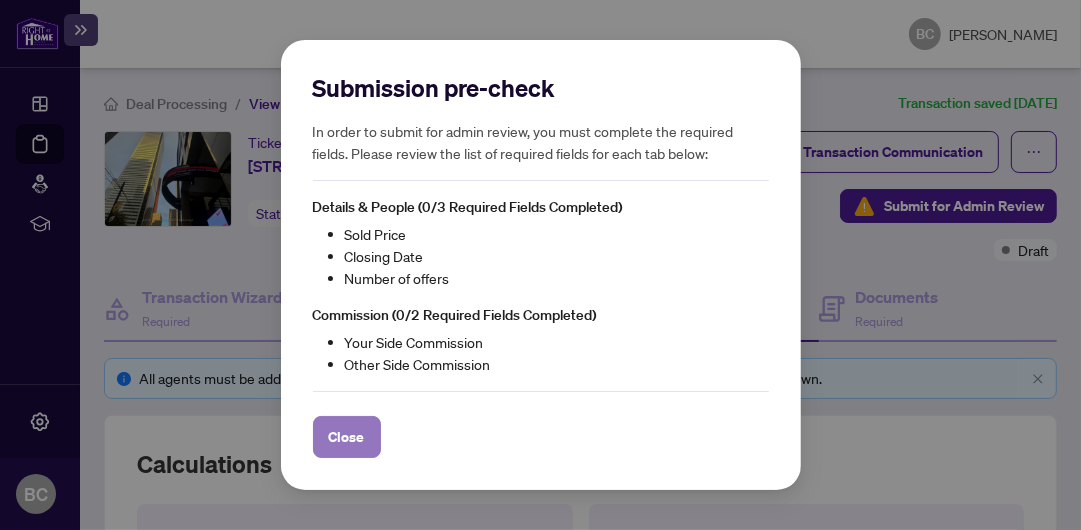 click on "Close" at bounding box center [347, 437] 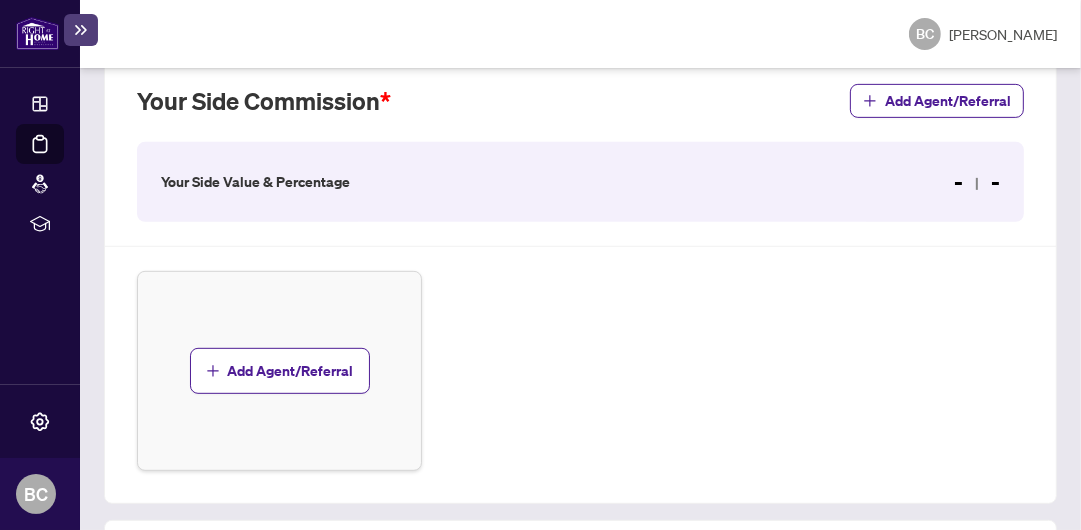 scroll, scrollTop: 1194, scrollLeft: 0, axis: vertical 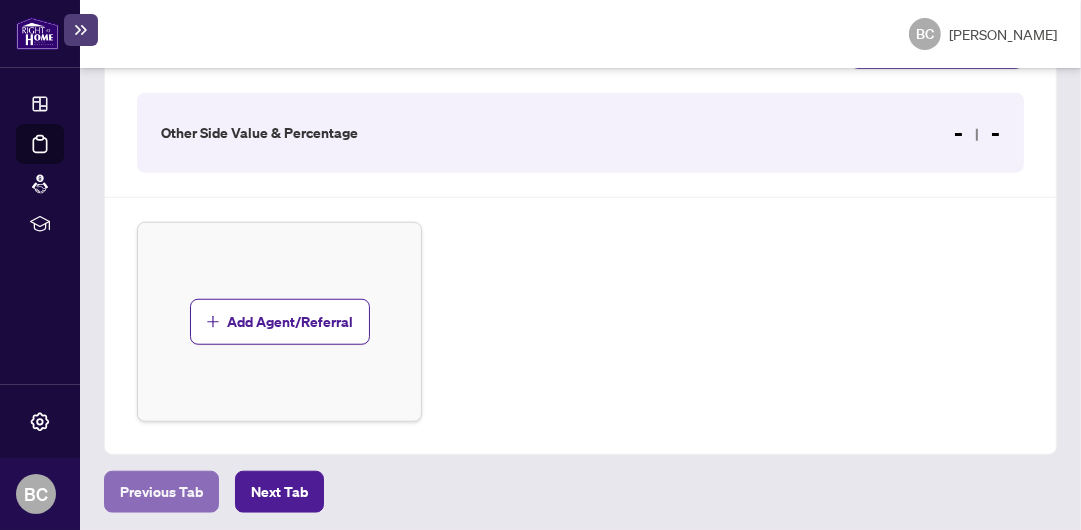 click on "Previous Tab" at bounding box center (161, 492) 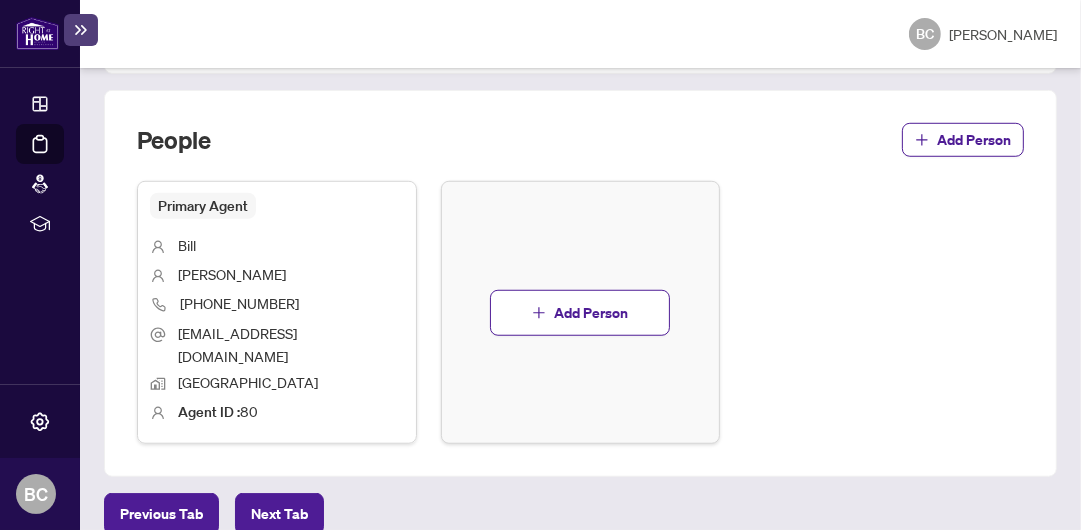 scroll, scrollTop: 0, scrollLeft: 0, axis: both 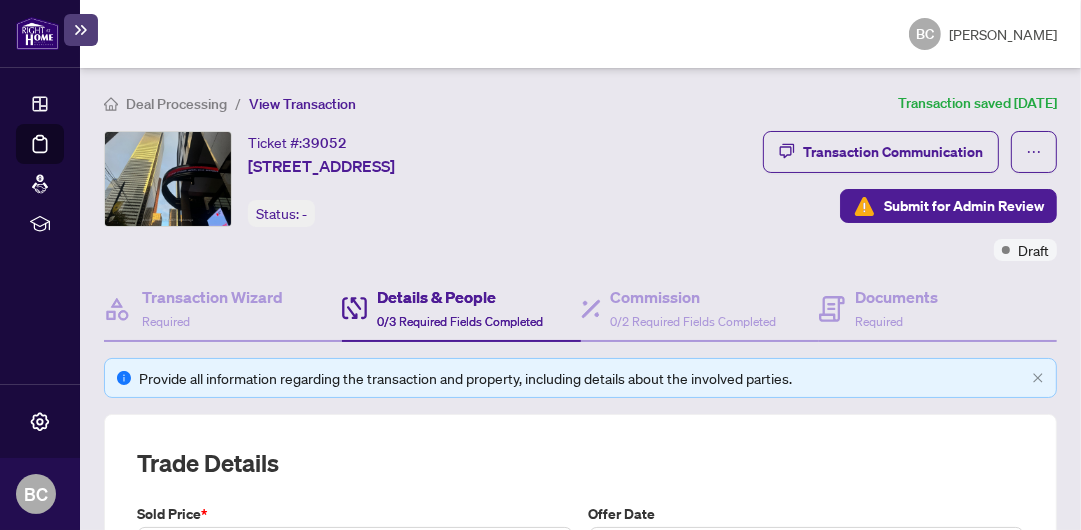 click on "Submit for Admin Review" at bounding box center [964, 206] 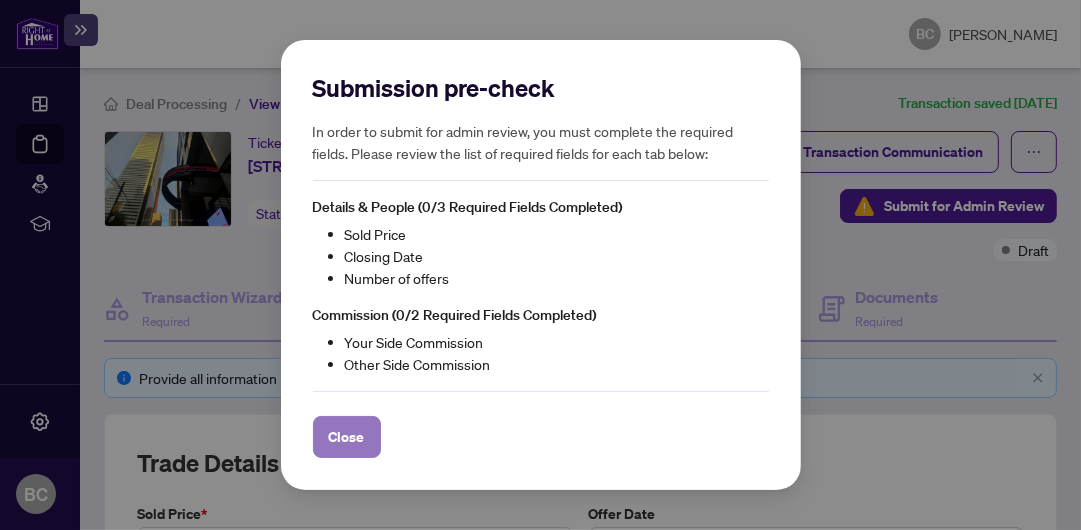 click on "Close" at bounding box center [347, 437] 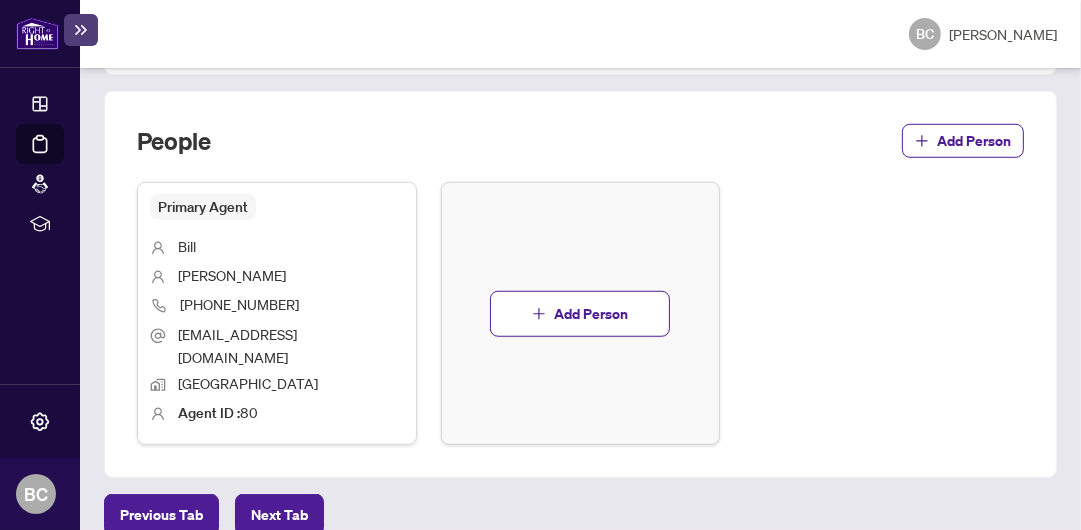 scroll, scrollTop: 1110, scrollLeft: 0, axis: vertical 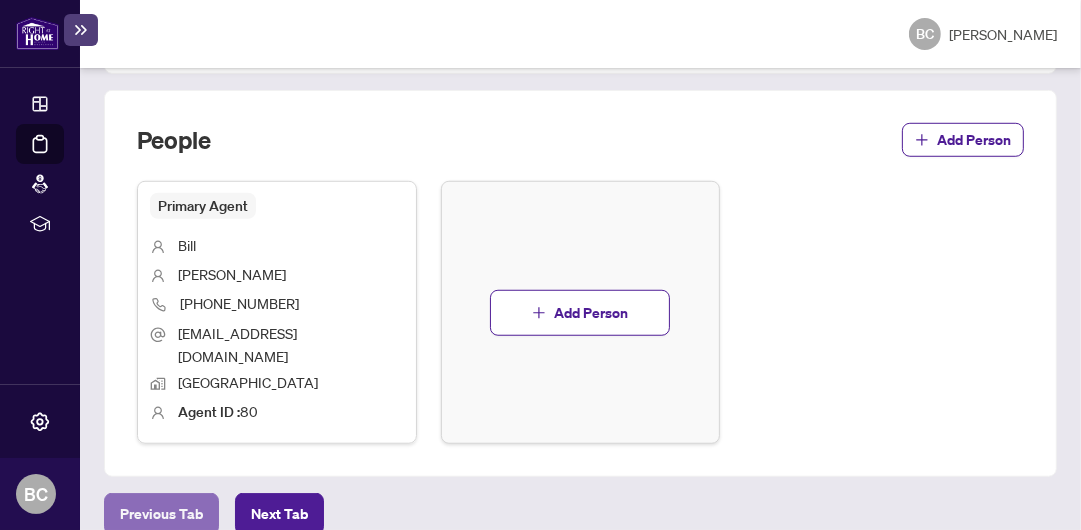 click on "Previous Tab" at bounding box center (161, 514) 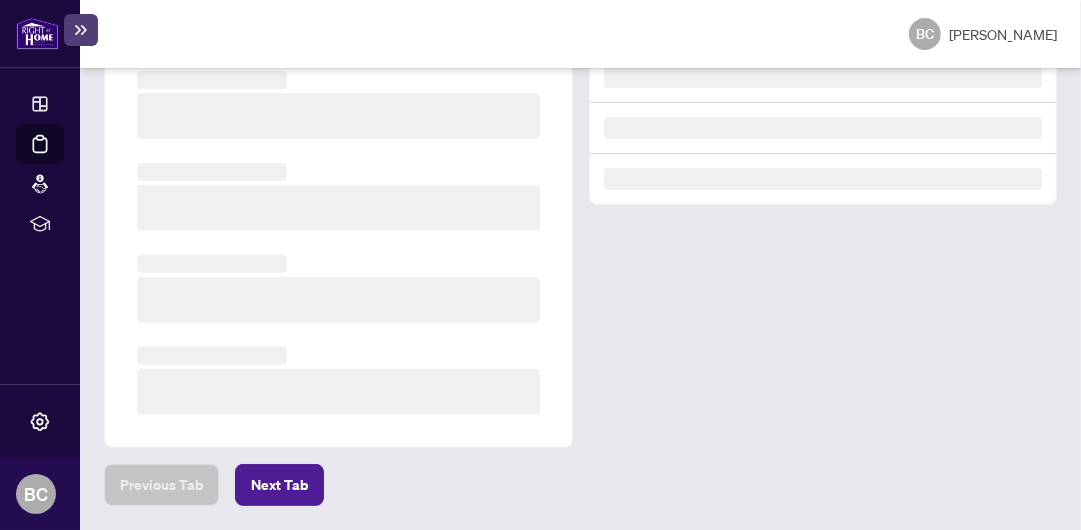 scroll, scrollTop: 0, scrollLeft: 0, axis: both 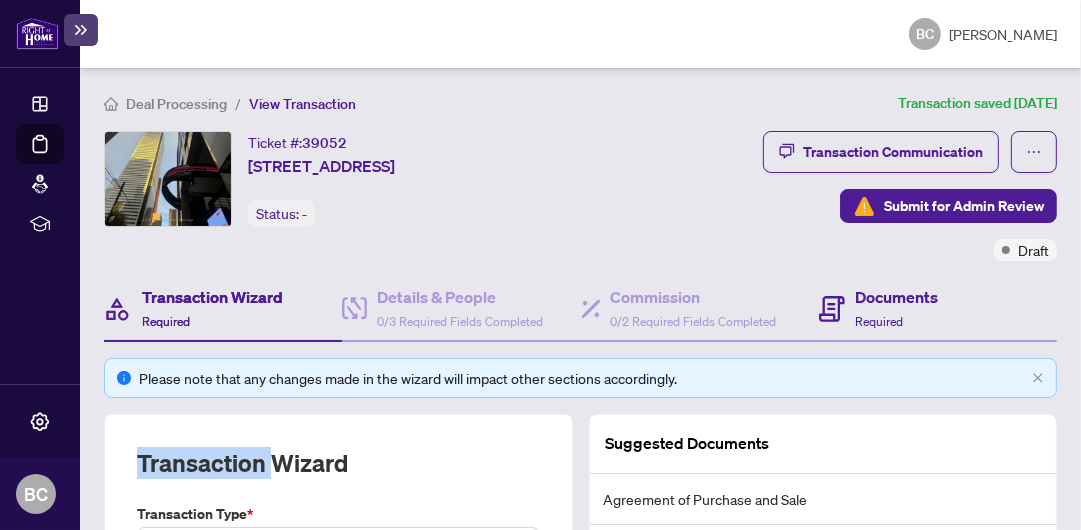 type on "**********" 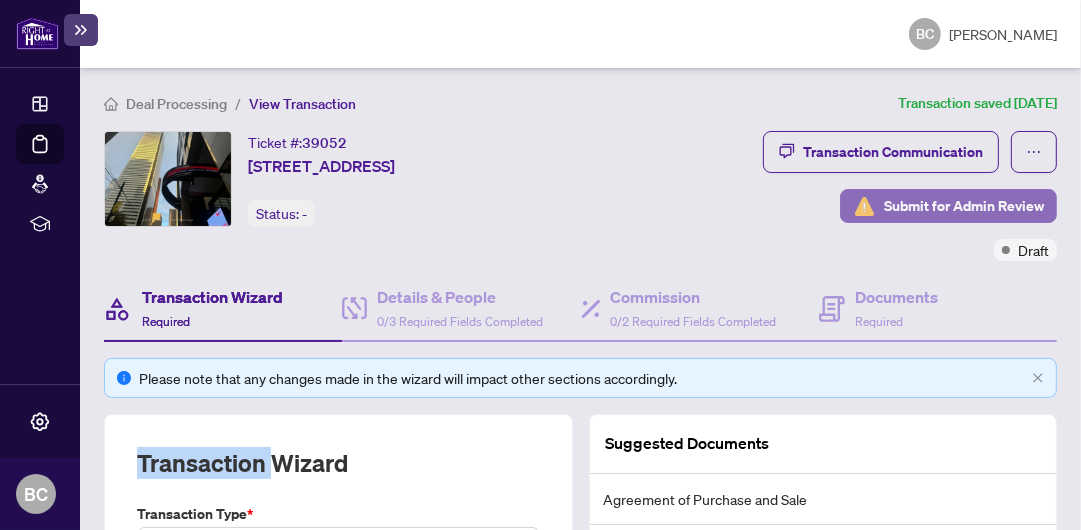 click on "Submit for Admin Review" at bounding box center [964, 206] 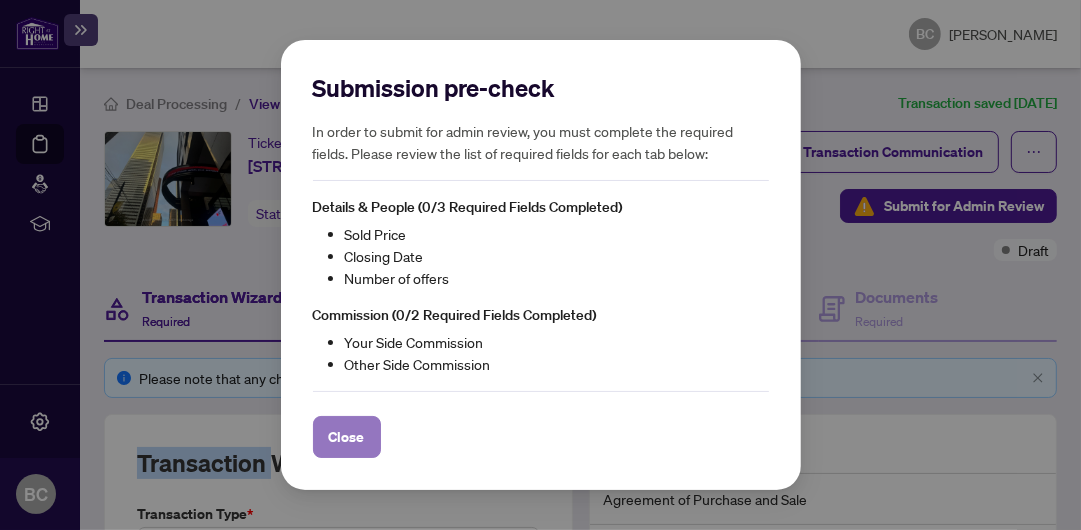 click on "Close" at bounding box center [347, 437] 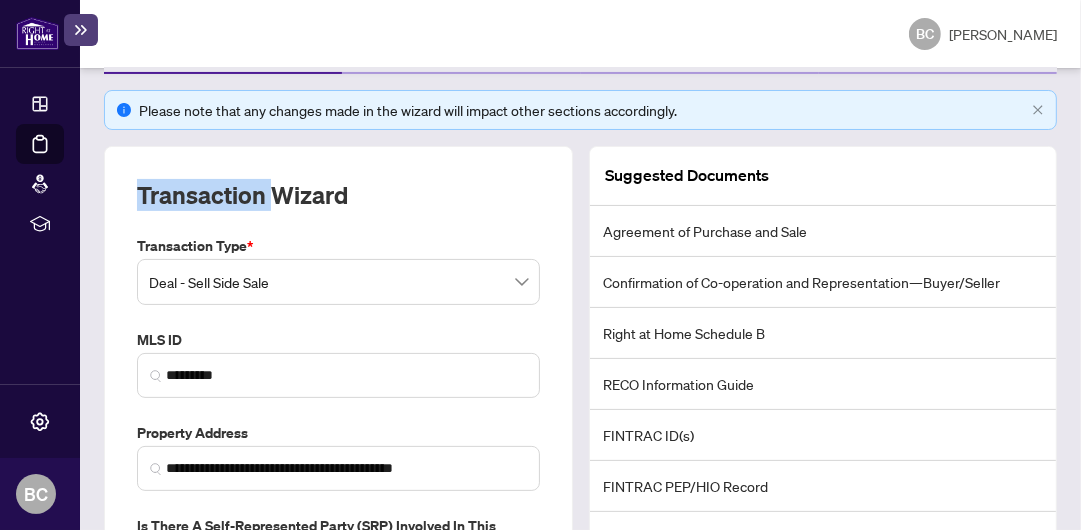 scroll, scrollTop: 0, scrollLeft: 0, axis: both 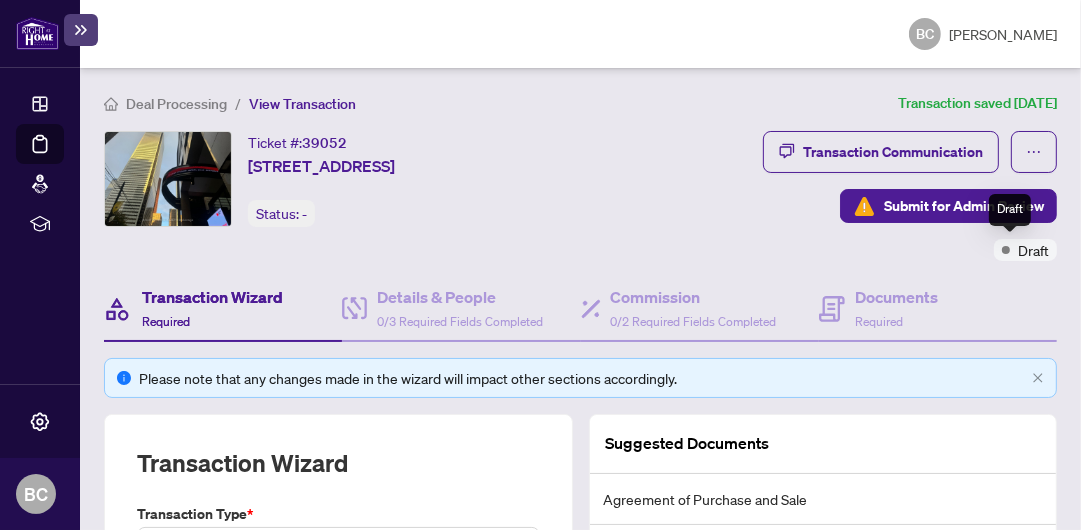 click on "Draft" at bounding box center (1025, 250) 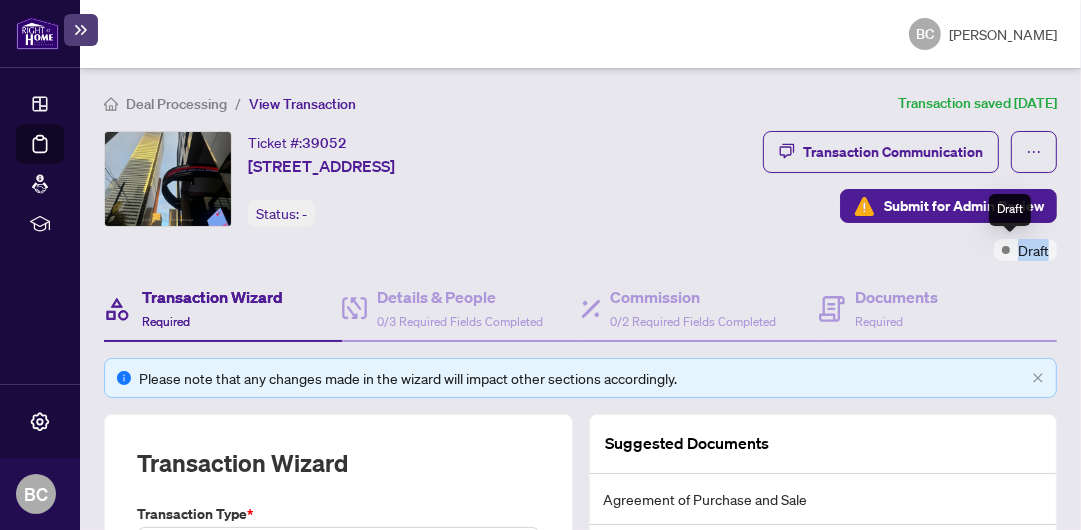 click on "Draft" at bounding box center (1033, 250) 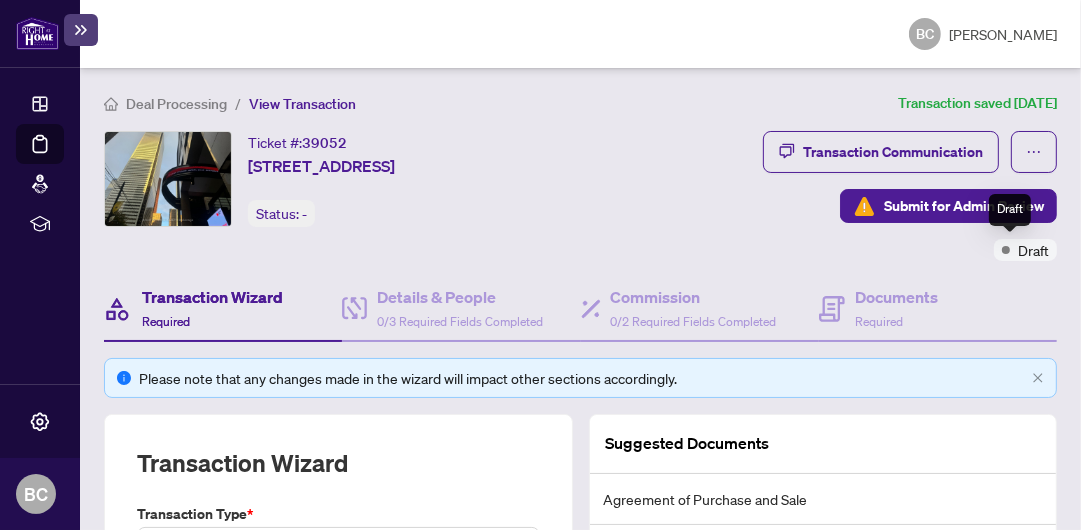 click on "Draft" at bounding box center (1025, 250) 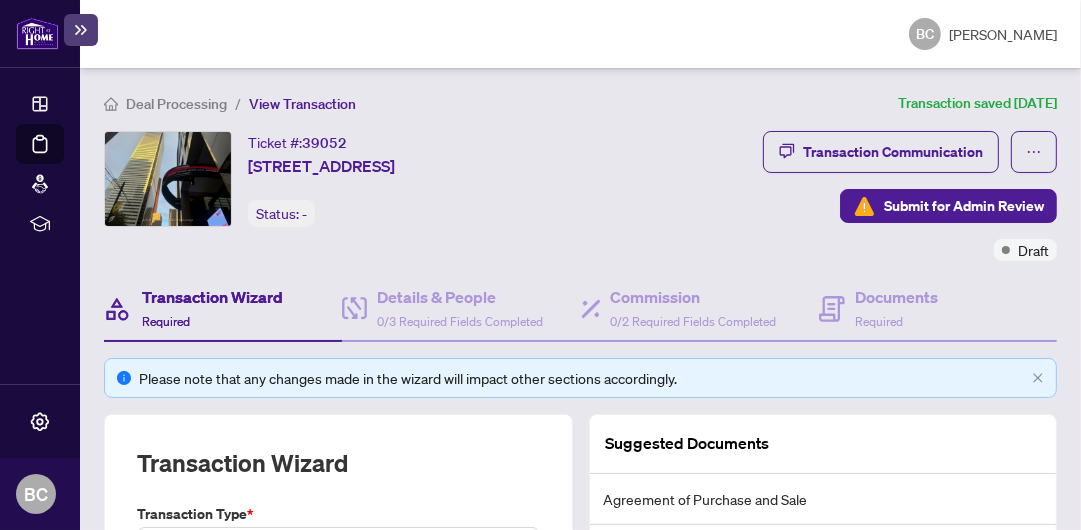 click on "Status:   -" at bounding box center [281, 213] 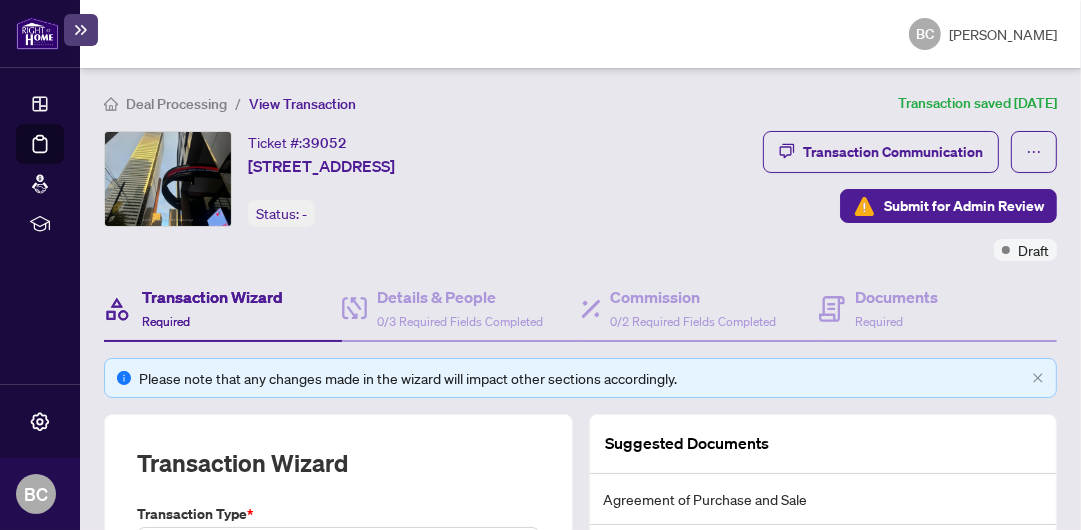 click on "-" at bounding box center (304, 214) 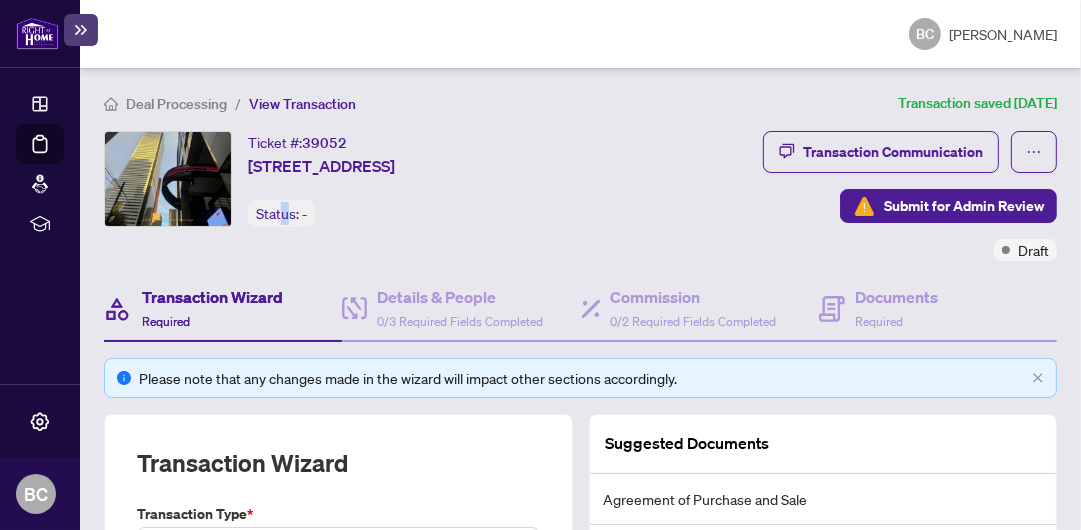 click on "Status:   -" at bounding box center (281, 213) 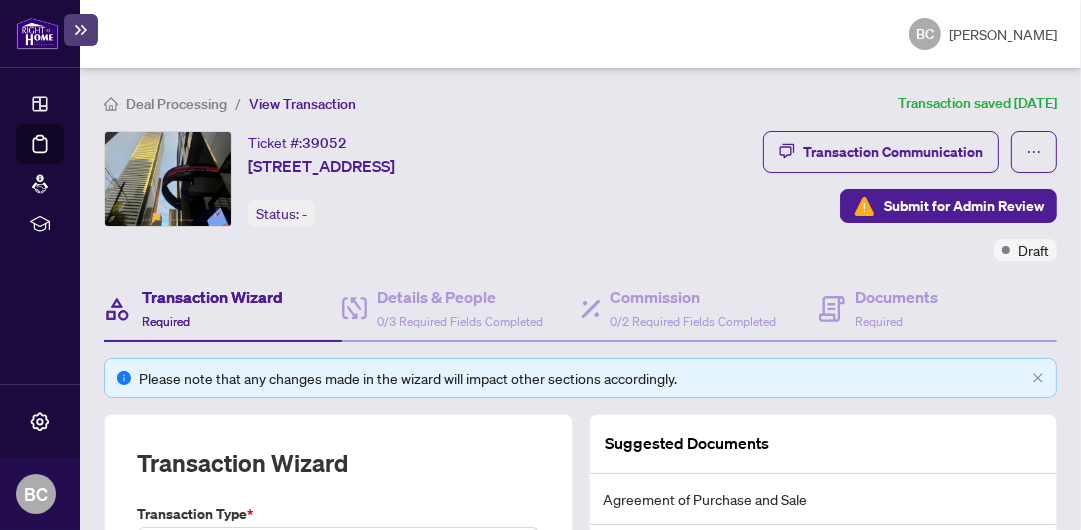 click on "Status:   -" at bounding box center (281, 213) 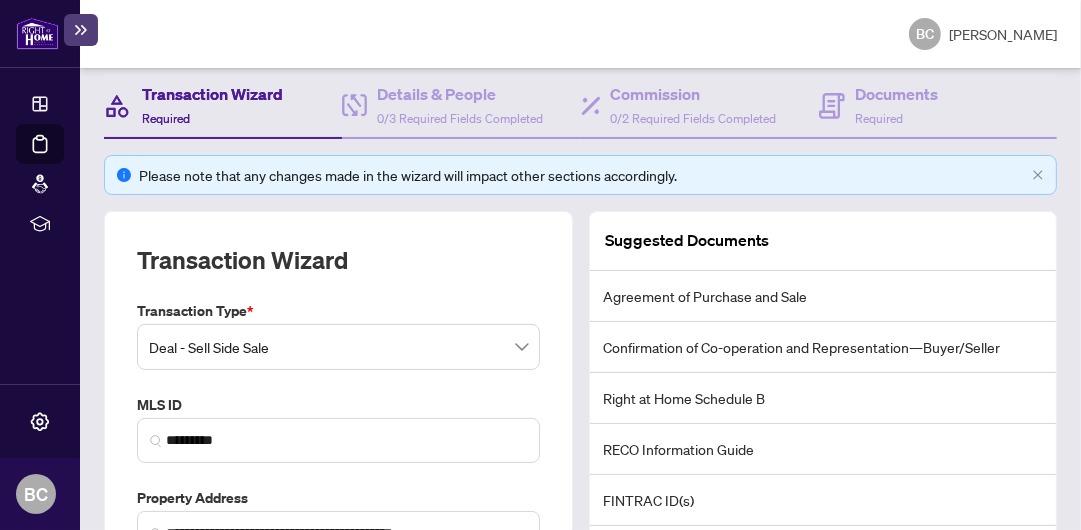 scroll, scrollTop: 501, scrollLeft: 0, axis: vertical 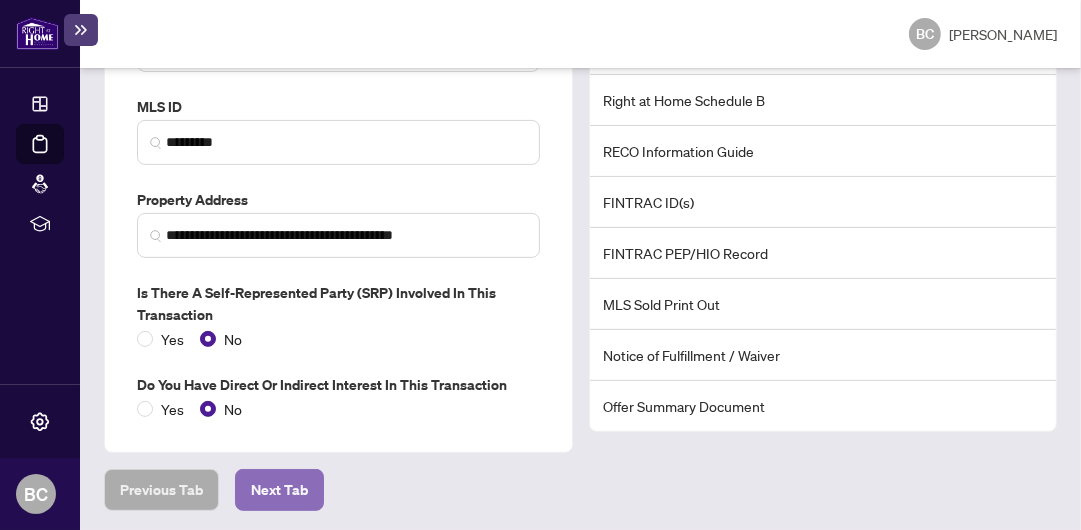click on "Next Tab" at bounding box center (279, 490) 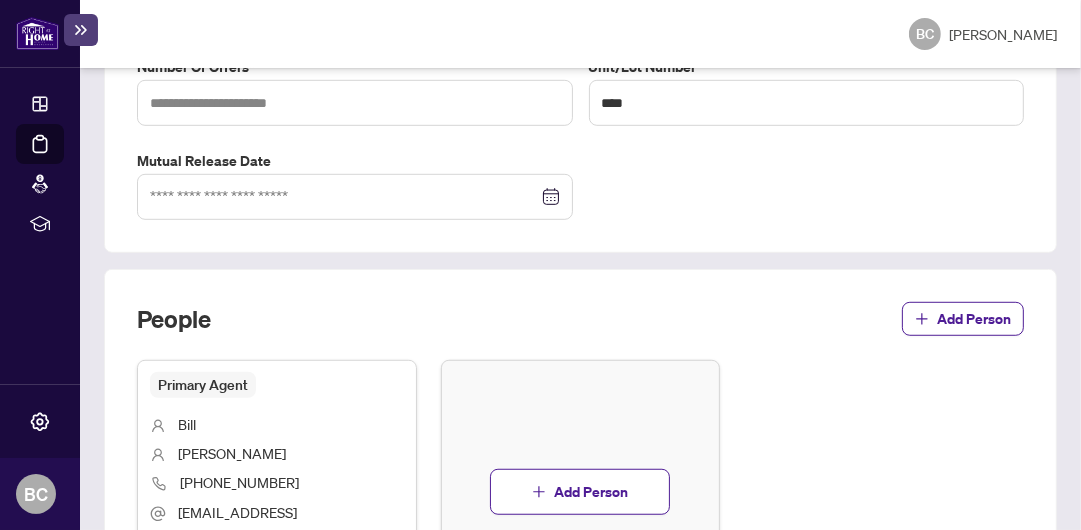 scroll, scrollTop: 1009, scrollLeft: 0, axis: vertical 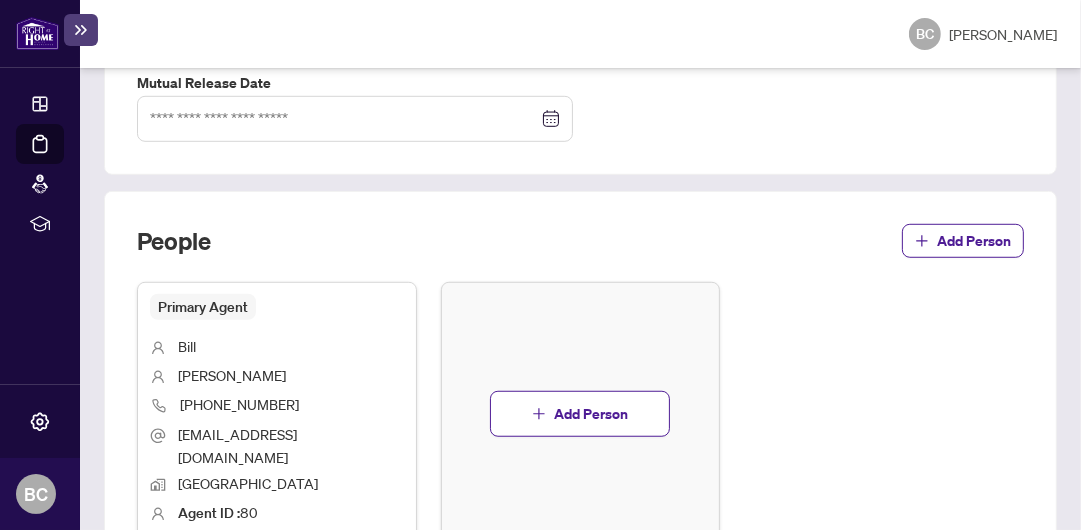 click at bounding box center (355, 119) 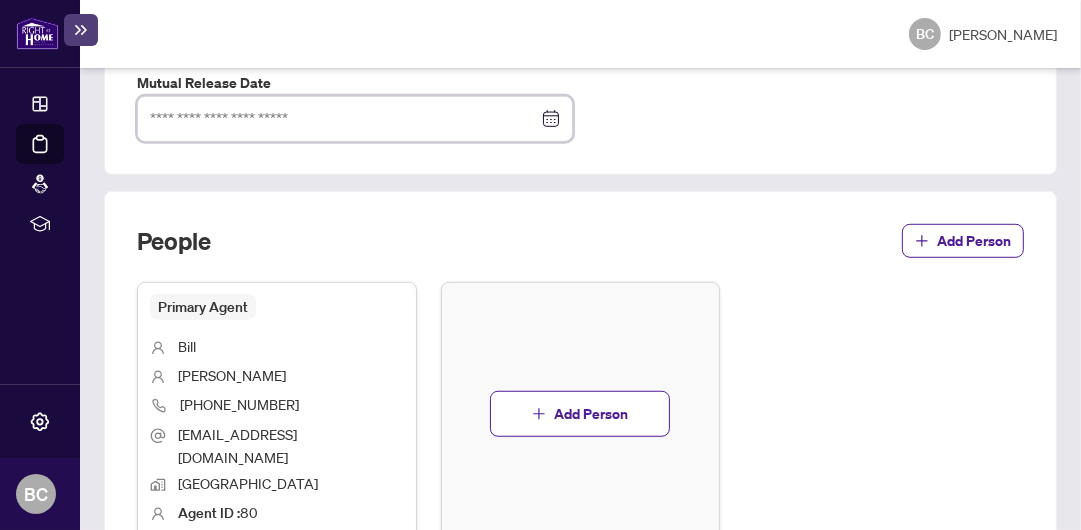 click at bounding box center (355, 119) 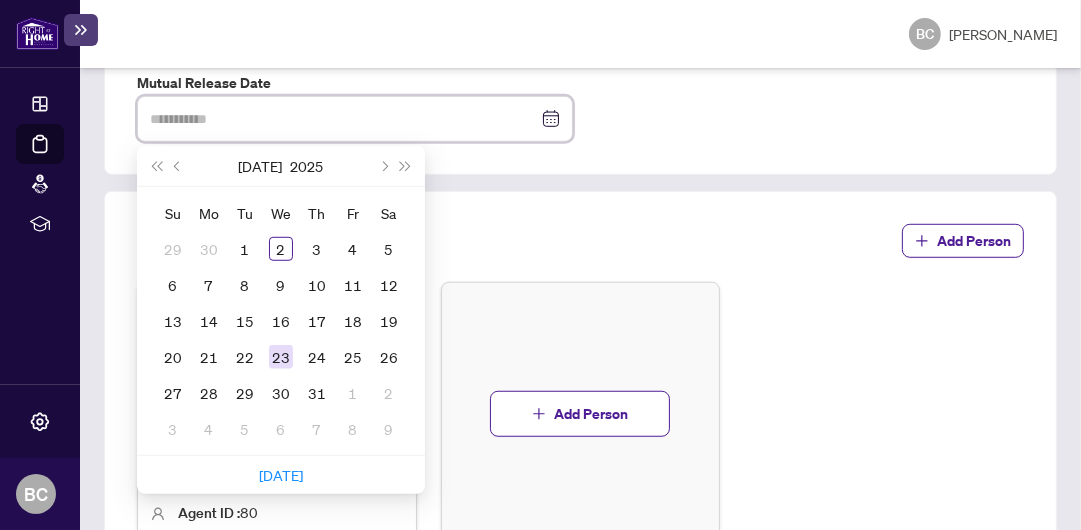 type on "**********" 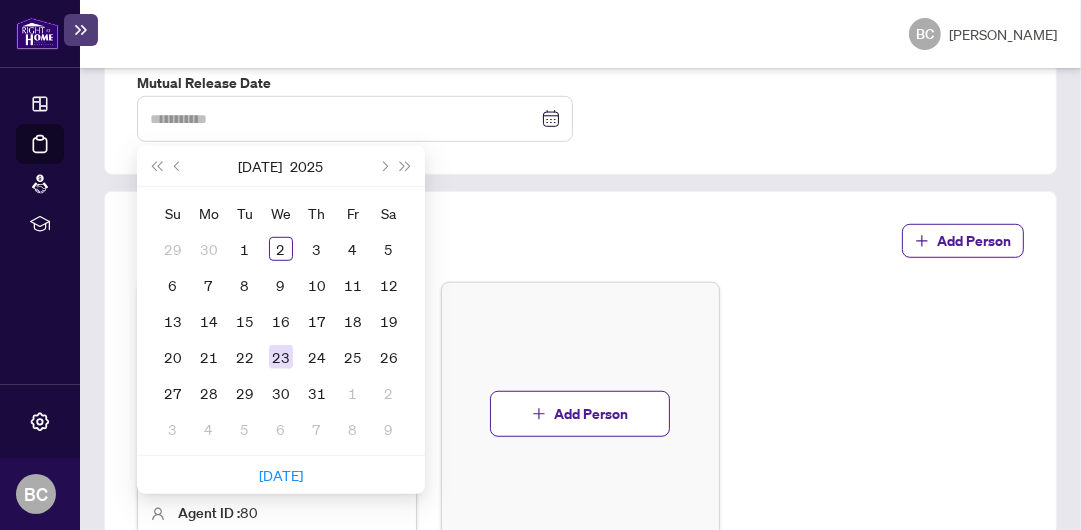 click on "23" at bounding box center (281, 357) 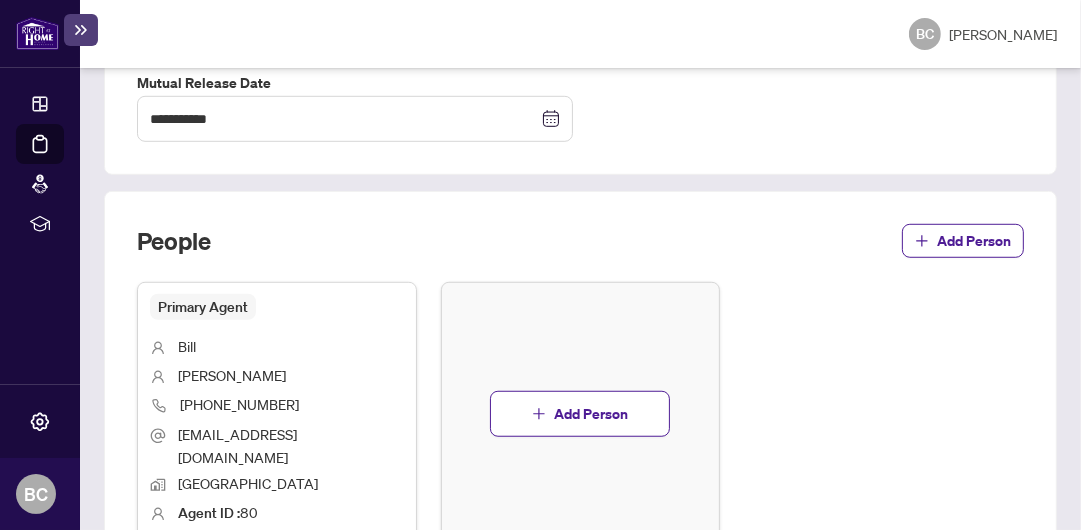 scroll, scrollTop: 1110, scrollLeft: 0, axis: vertical 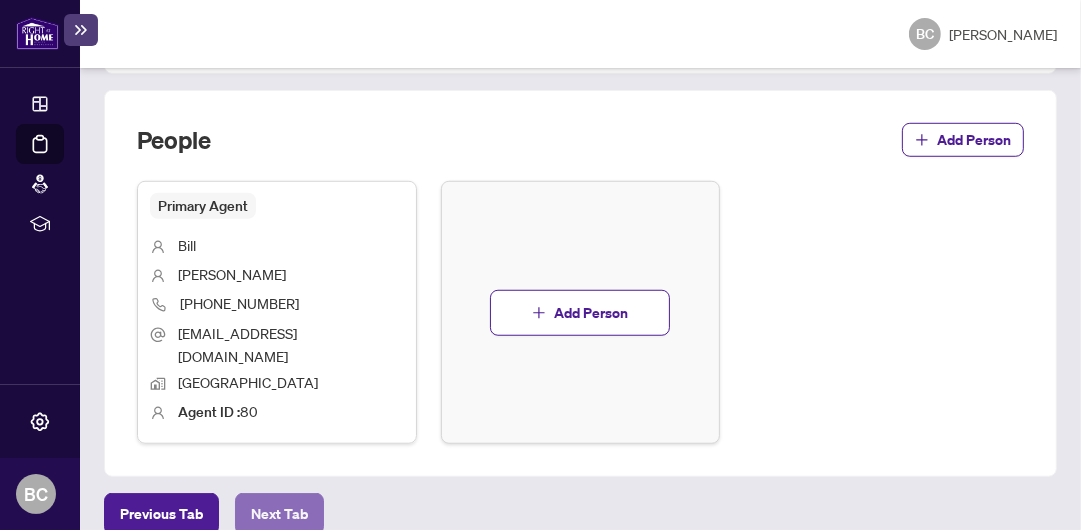 click on "Next Tab" at bounding box center (279, 514) 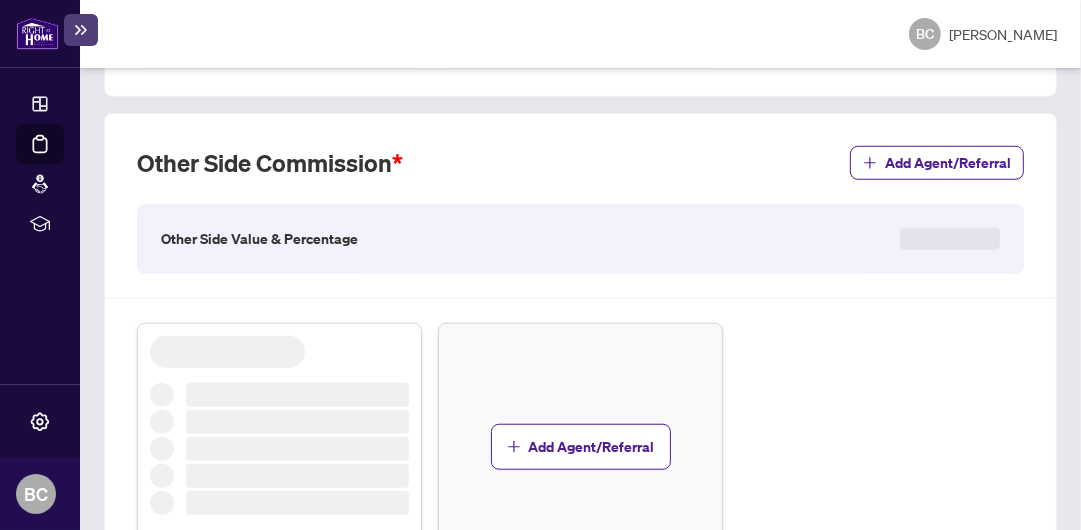scroll, scrollTop: 0, scrollLeft: 0, axis: both 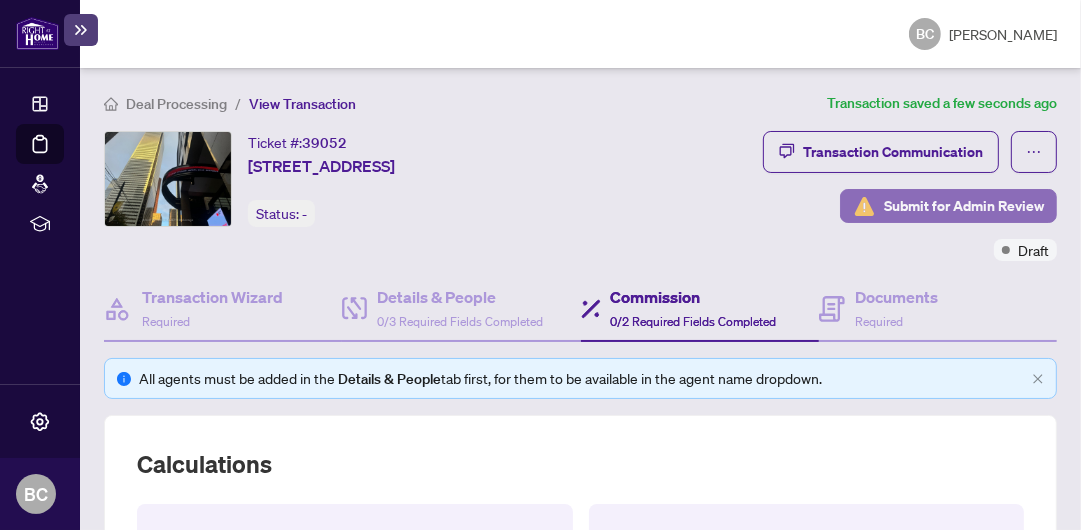 click on "Submit for Admin Review" at bounding box center [964, 206] 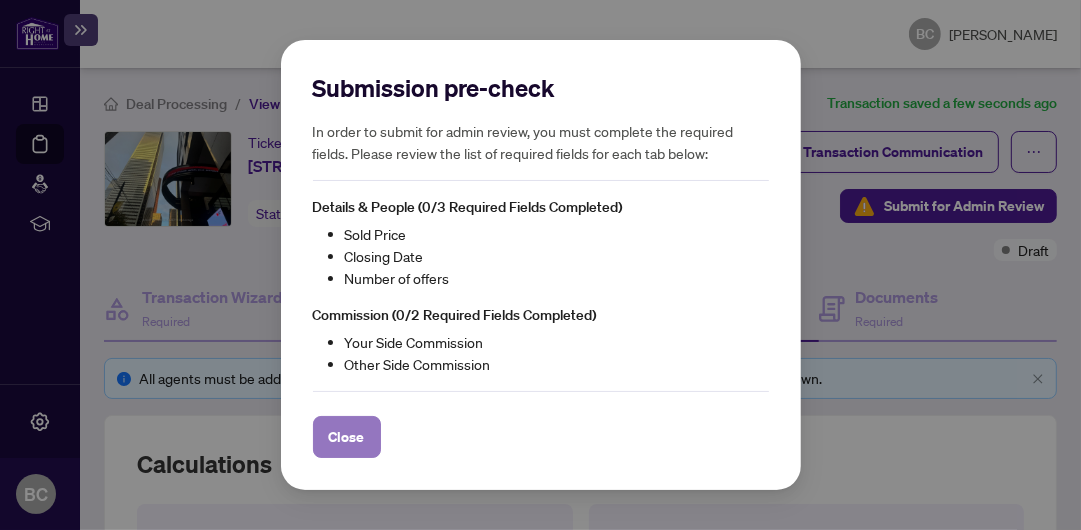 click on "Close" at bounding box center (347, 437) 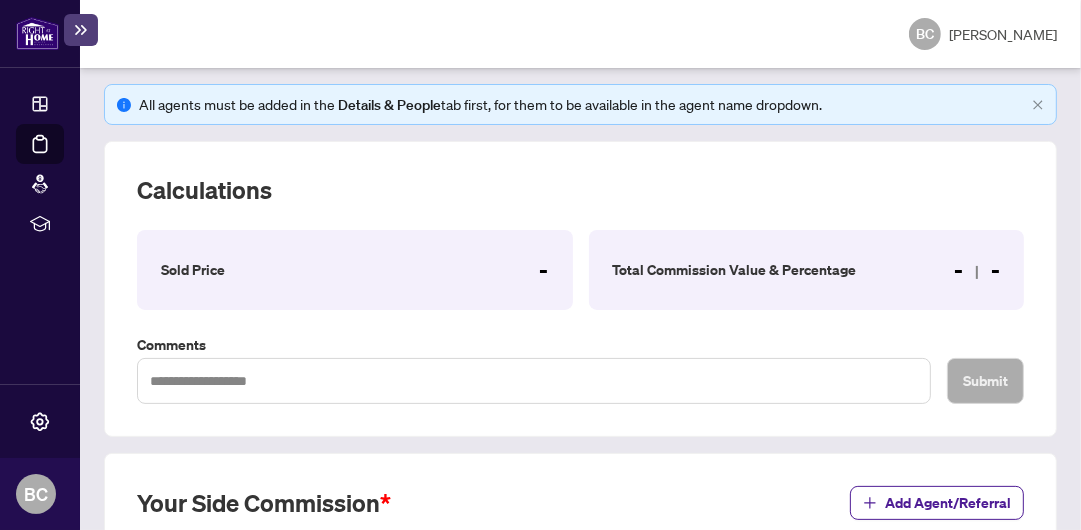 scroll, scrollTop: 306, scrollLeft: 0, axis: vertical 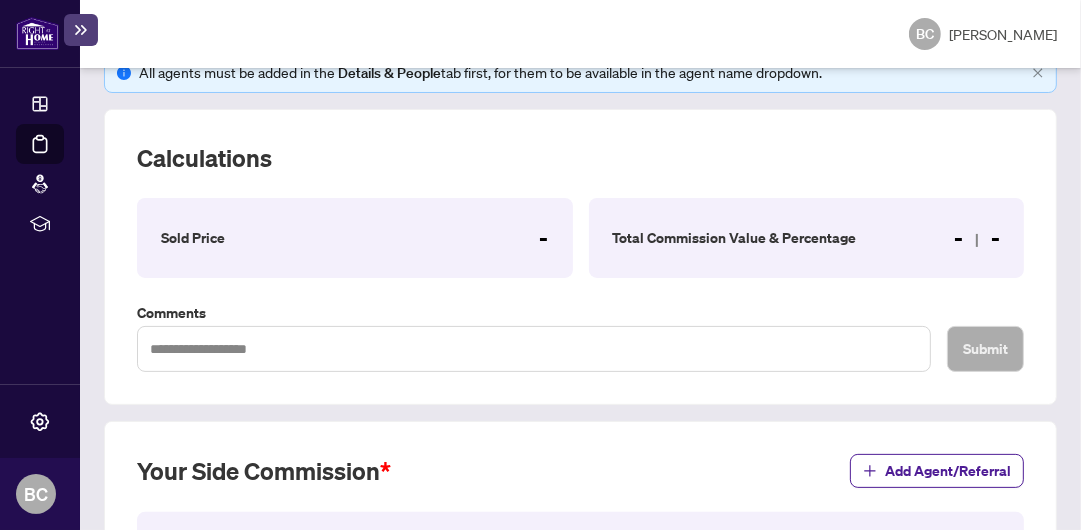 click on "-" at bounding box center (544, 238) 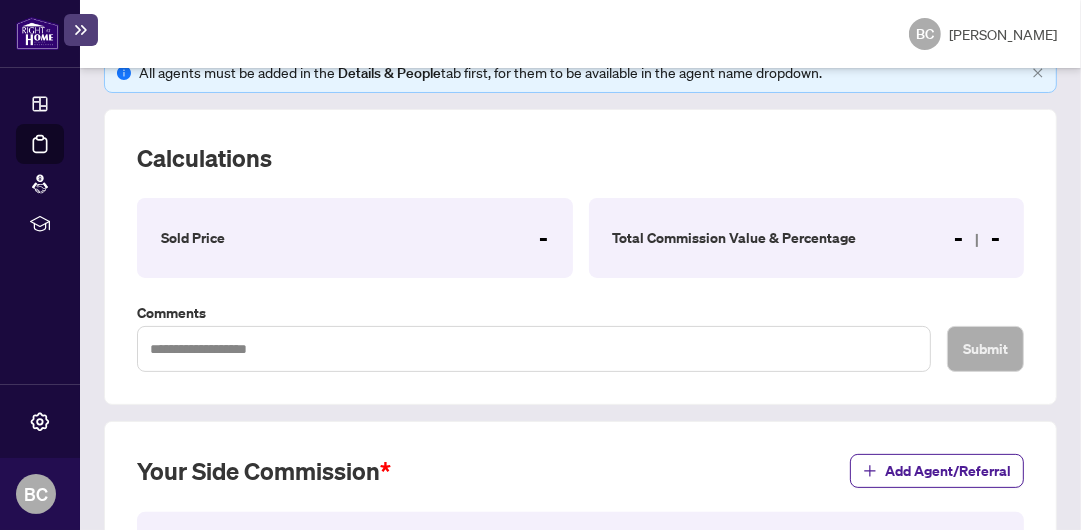 scroll, scrollTop: 0, scrollLeft: 0, axis: both 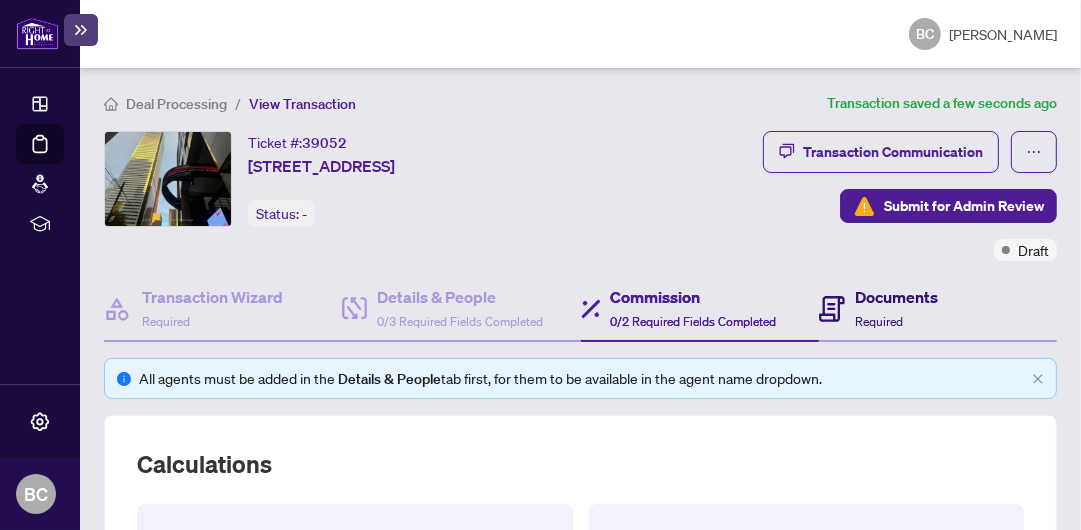click on "Documents Required" at bounding box center [896, 308] 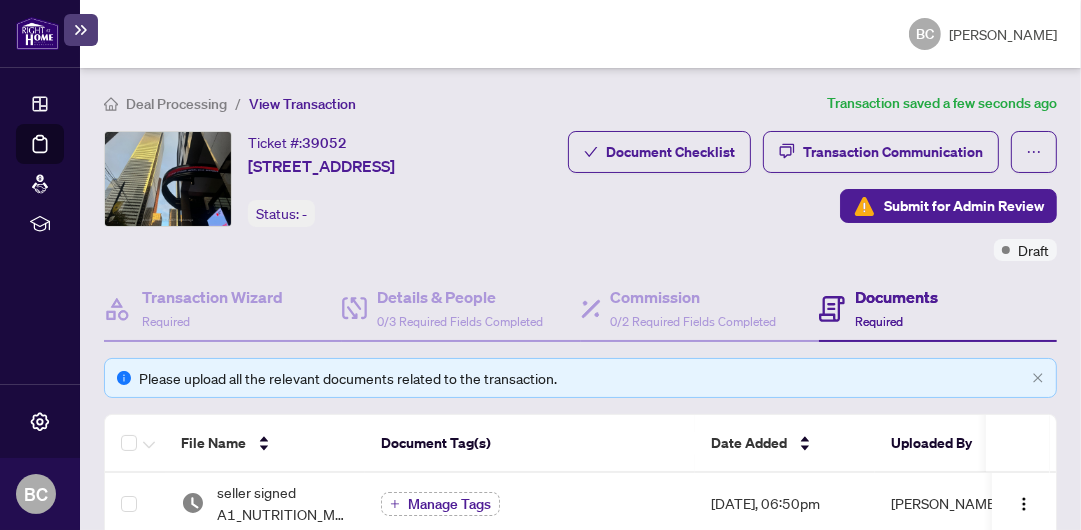 scroll, scrollTop: 306, scrollLeft: 0, axis: vertical 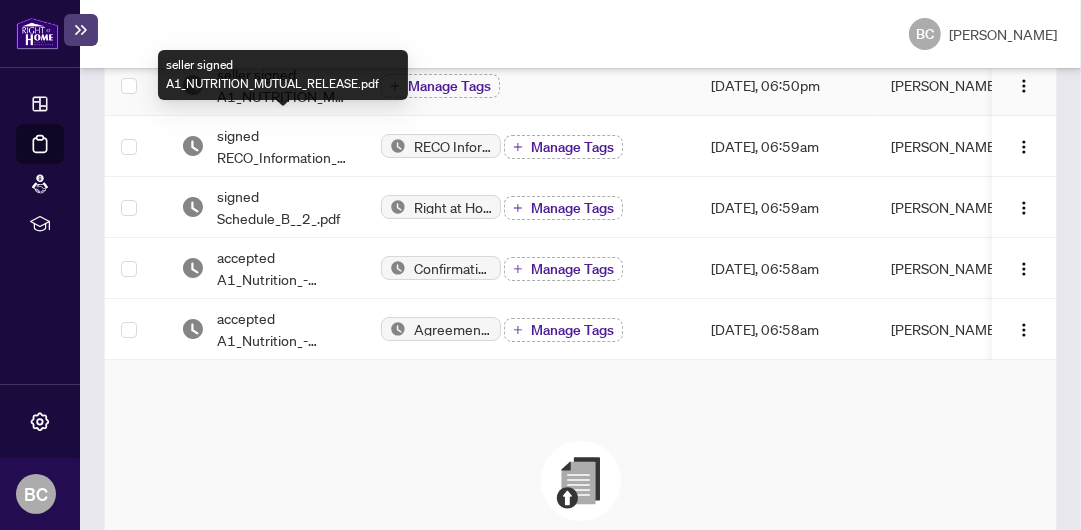 click on "seller signed A1_NUTRITION_MUTUAL_RELEASE.pdf" at bounding box center [283, 85] 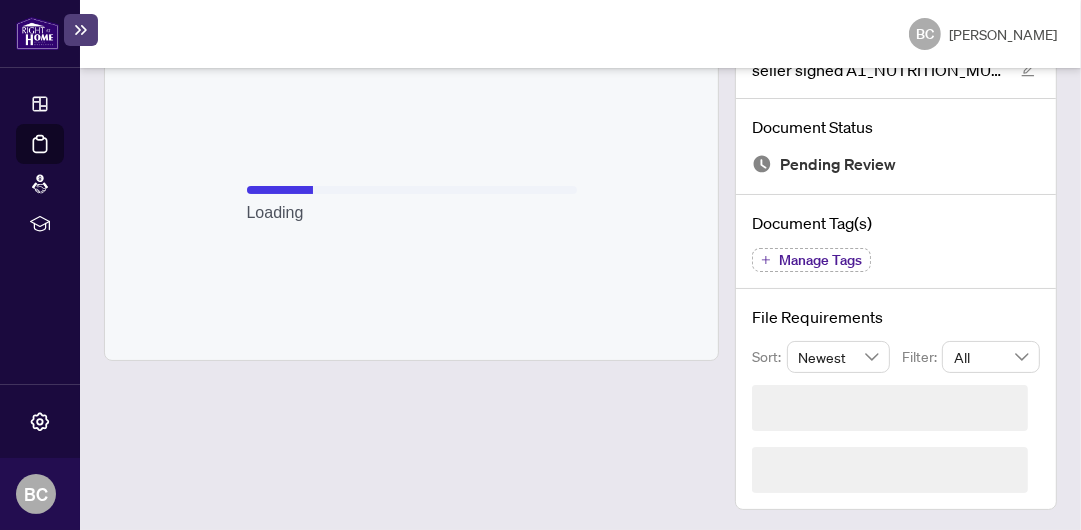 scroll, scrollTop: 84, scrollLeft: 0, axis: vertical 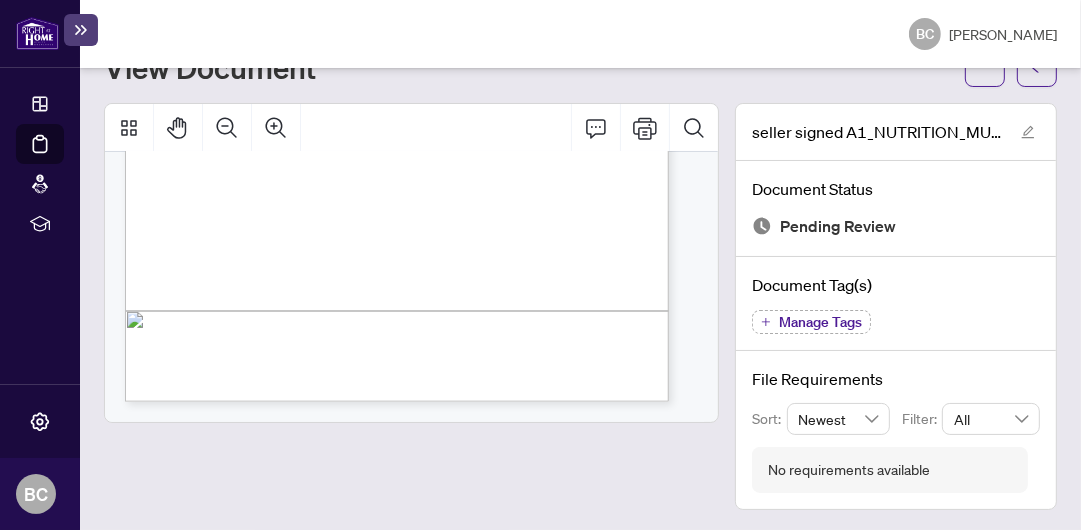 click on "Form 572 Revised 2020  Page 1 of 1
The trademarks REALTOR®, REALTORS®, MLS®, Multiple Listing Services® and associated logos are owned or controlled by  The Canadian Real Estate Association (CREA) and identify the real estate professionals who are members of CREA and the  quality of services they provide. Used under license.
© 2025, Ontario Real Estate Association (“[PERSON_NAME]”). All rights reserved. This form was developed by [PERSON_NAME] for the use and reproduction  by its members and licensees only. Any other use or reproduction is prohibited except with prior written consent of [PERSON_NAME]. Do not alter  when printing or reproducing the standard pre-set portion. [PERSON_NAME] bears no liability for your use of this form.
Mutual Release
Agreement of Purchase and Sale - Commercial  Form 572
for use in the Province of [GEOGRAPHIC_DATA]
BETWEEN:
BUYER: AND
SELLER: BROKERAGE(S): (Listing Brokerage)  (Co-operating Brokerage)
as more particularly described in the aforementioned Agreement of Purchase and Sale - Commercial.
(Seal)" at bounding box center [407, 60] 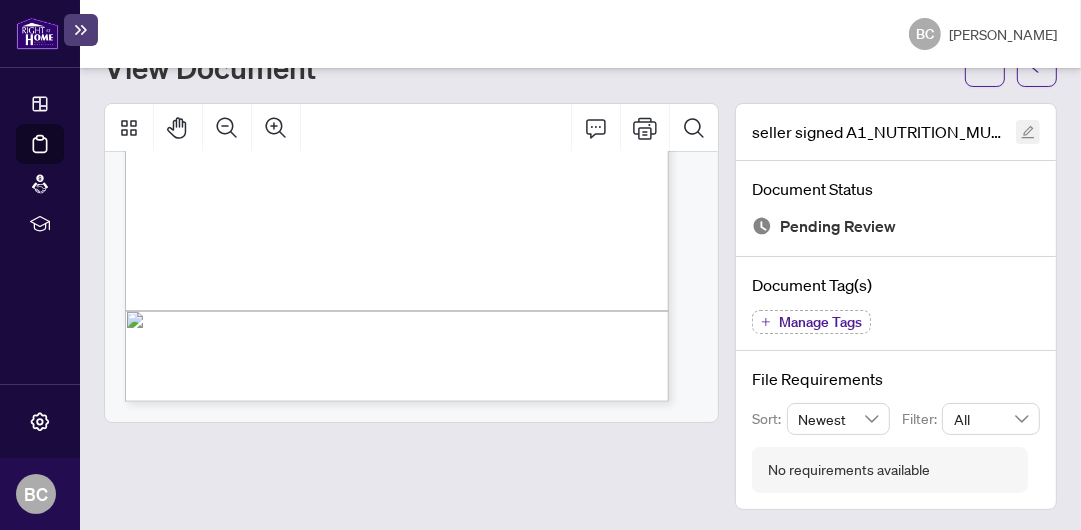 click 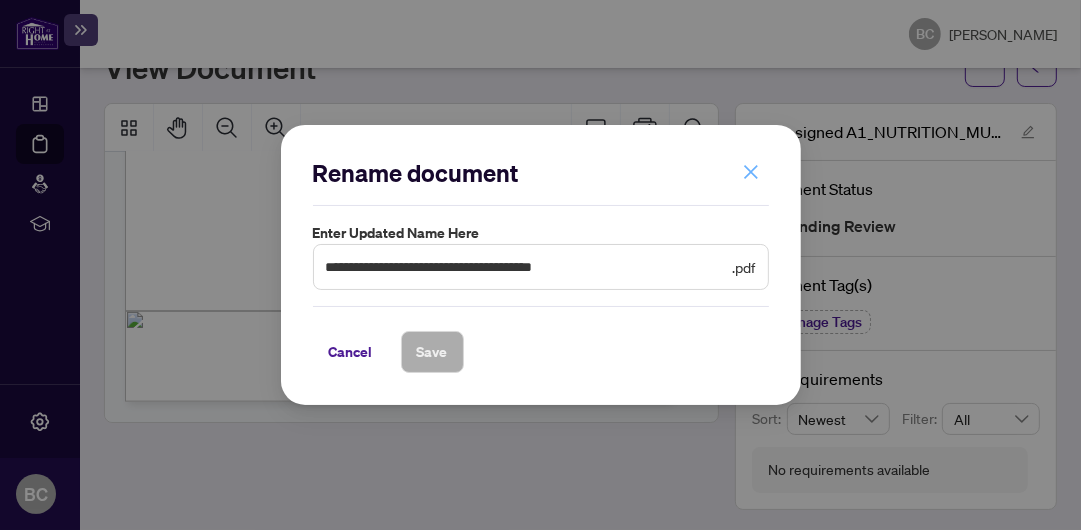 click 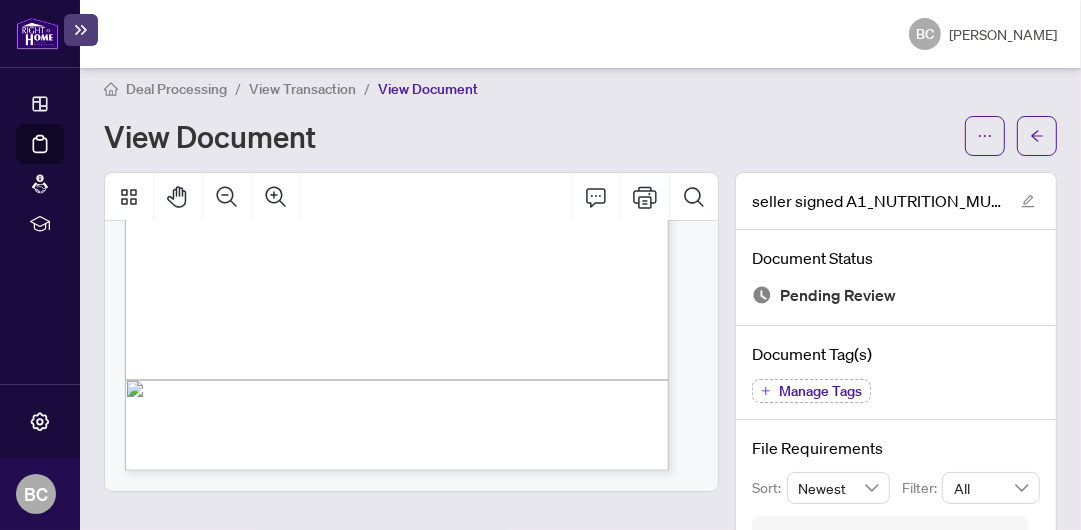 scroll, scrollTop: 6, scrollLeft: 0, axis: vertical 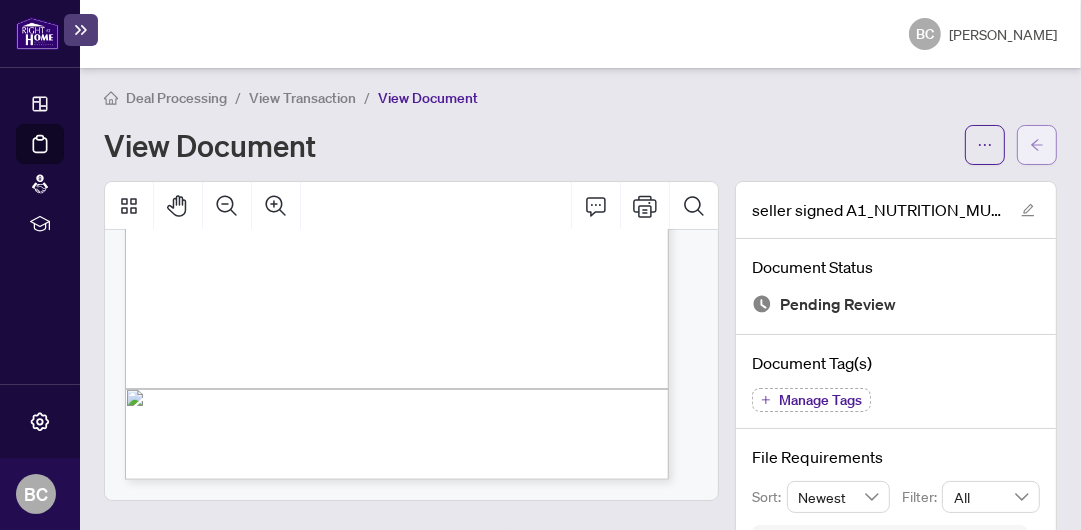click at bounding box center (1037, 145) 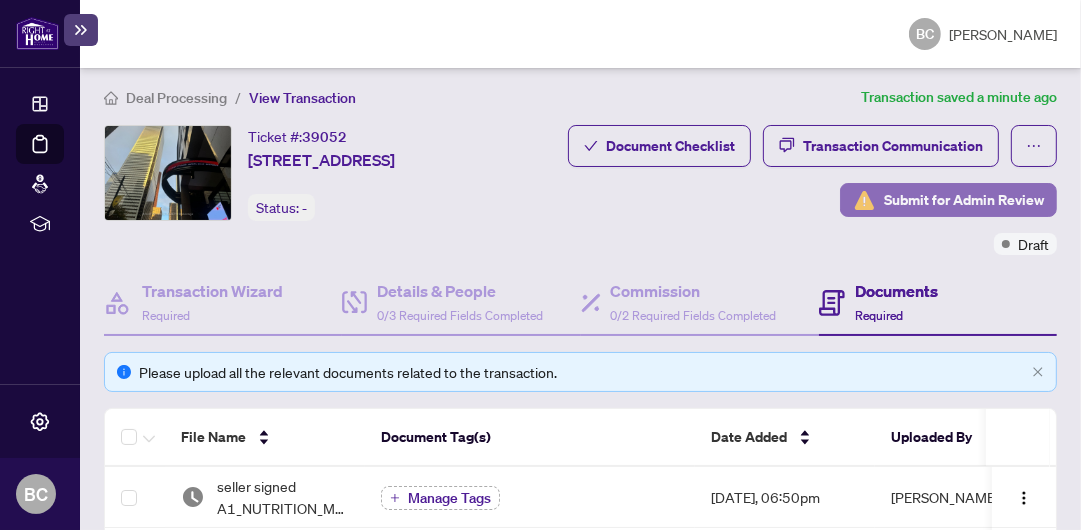 click on "Submit for Admin Review" at bounding box center [964, 200] 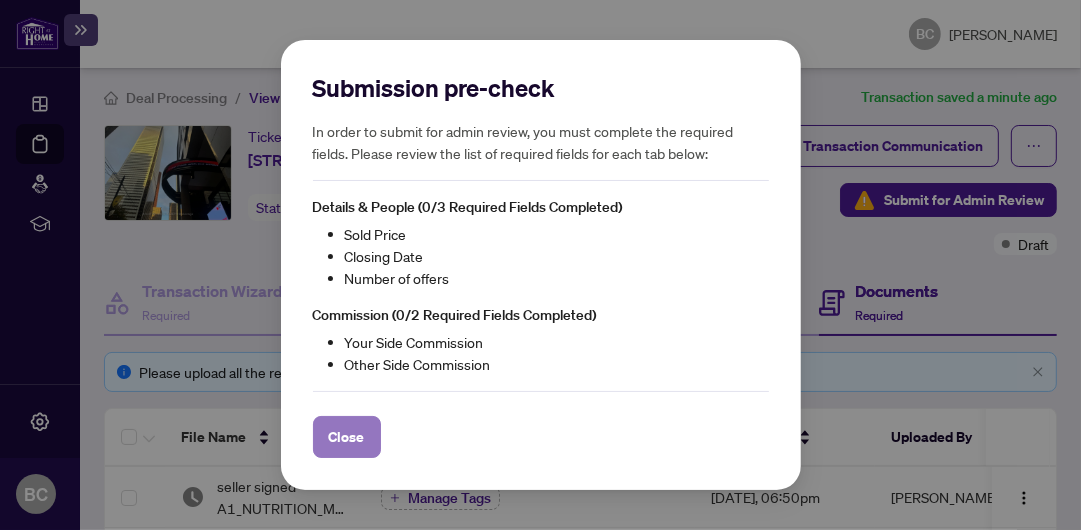 click on "Close" at bounding box center (347, 437) 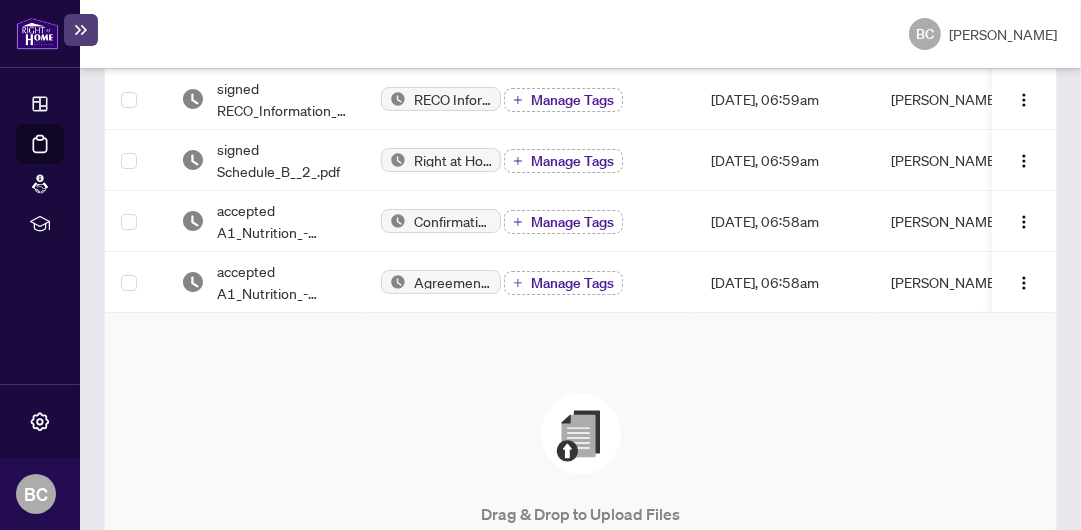 scroll, scrollTop: 750, scrollLeft: 0, axis: vertical 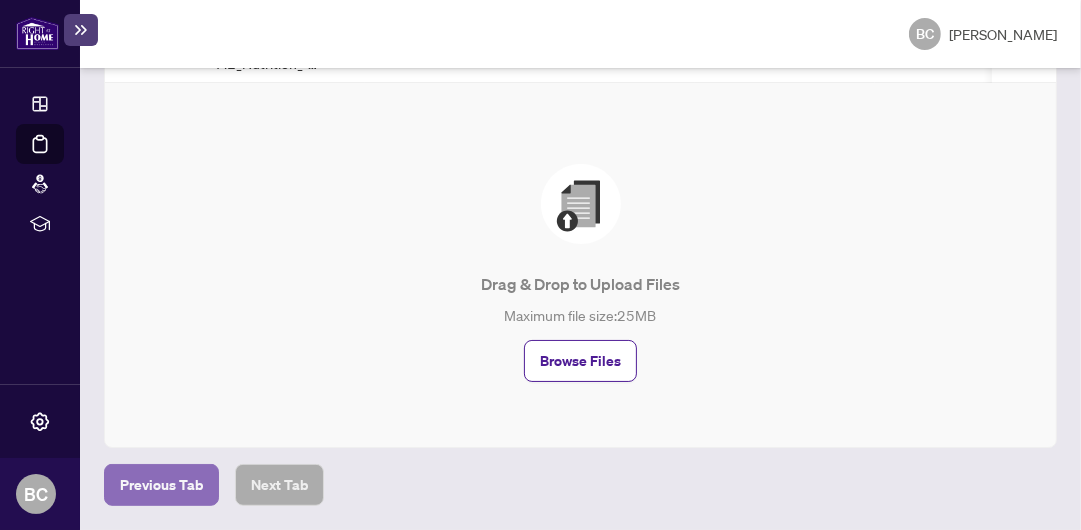 click on "Previous Tab" at bounding box center [161, 485] 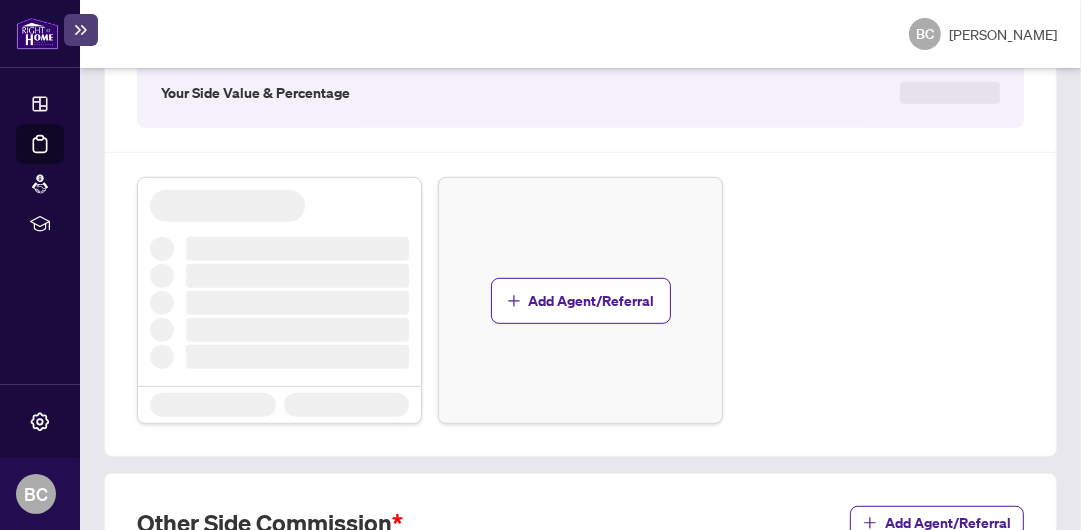scroll, scrollTop: 696, scrollLeft: 0, axis: vertical 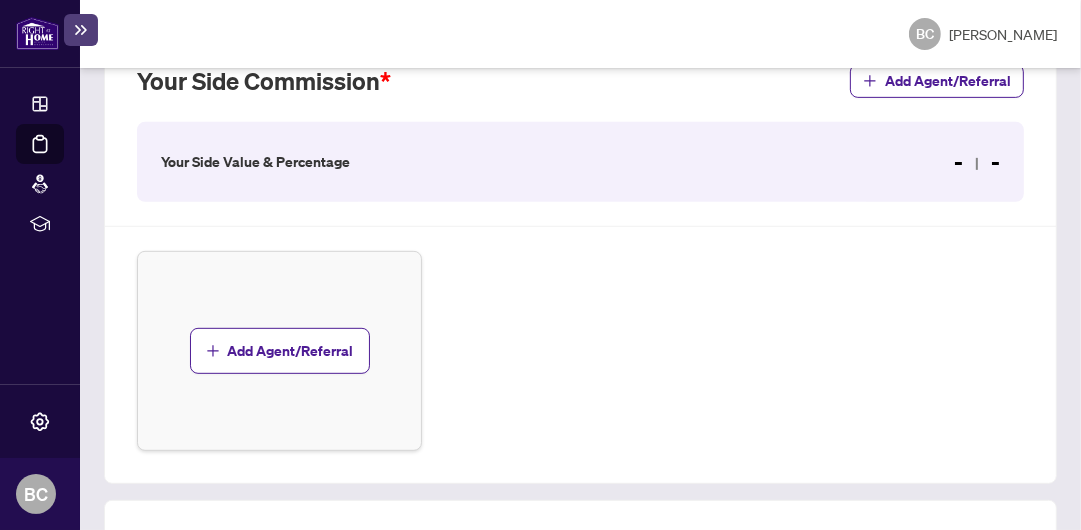 click on "-     -" at bounding box center [977, 162] 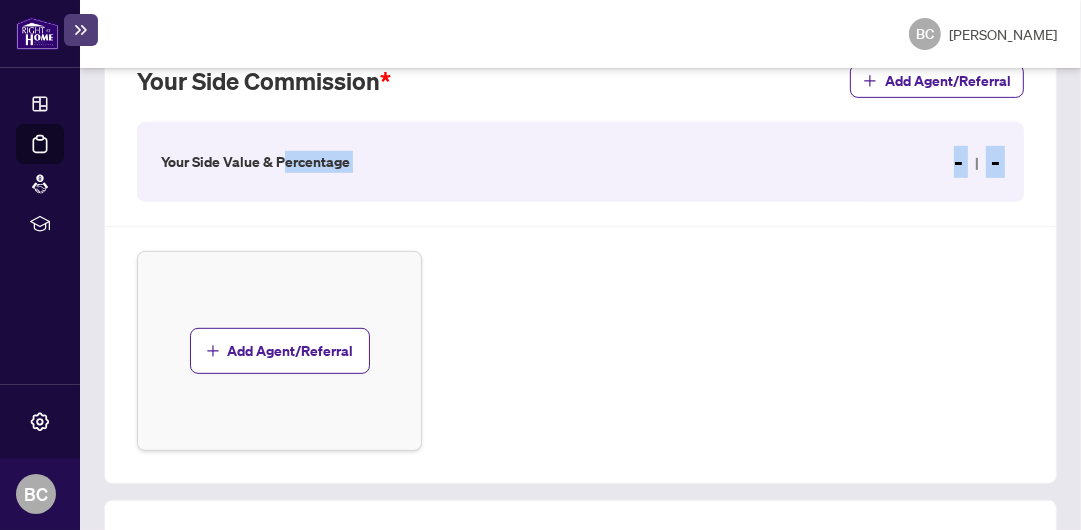drag, startPoint x: 284, startPoint y: 179, endPoint x: 400, endPoint y: 247, distance: 134.46188 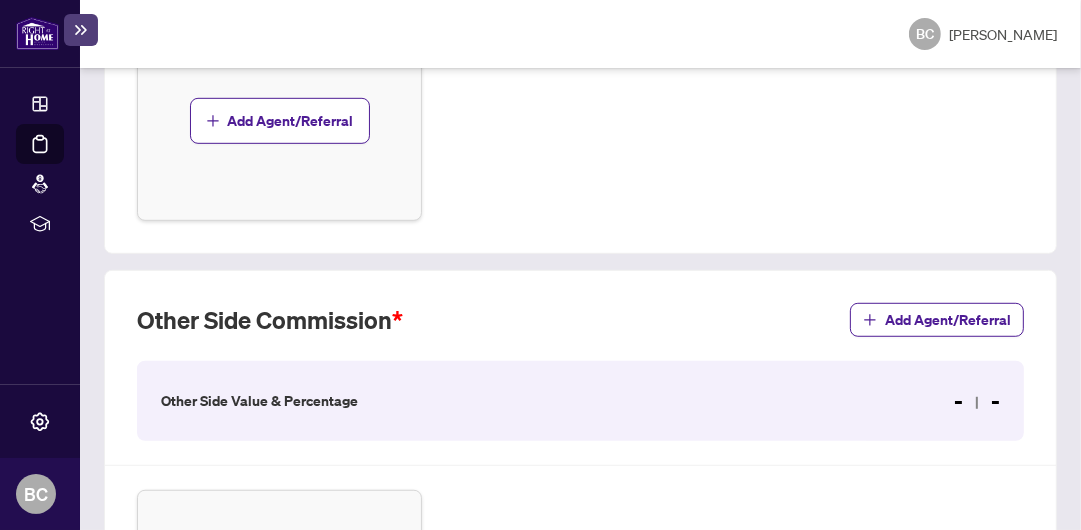 scroll, scrollTop: 1194, scrollLeft: 0, axis: vertical 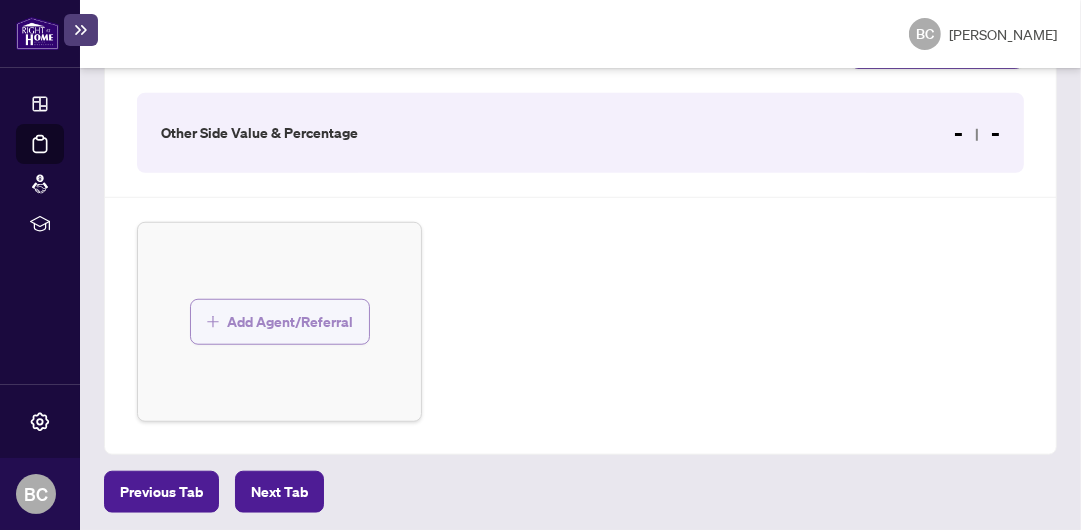 click on "Add Agent/Referral" at bounding box center [291, 322] 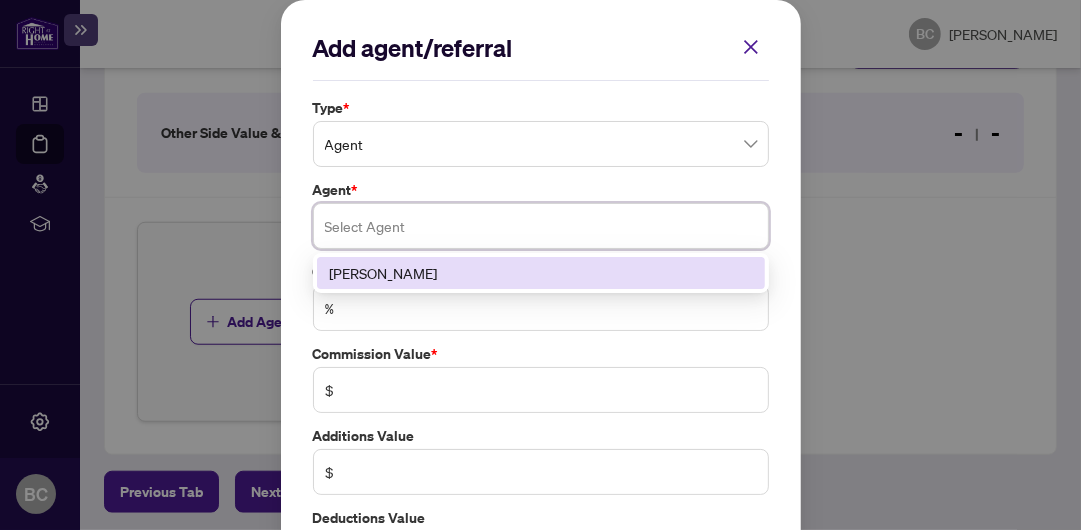 click at bounding box center [541, 226] 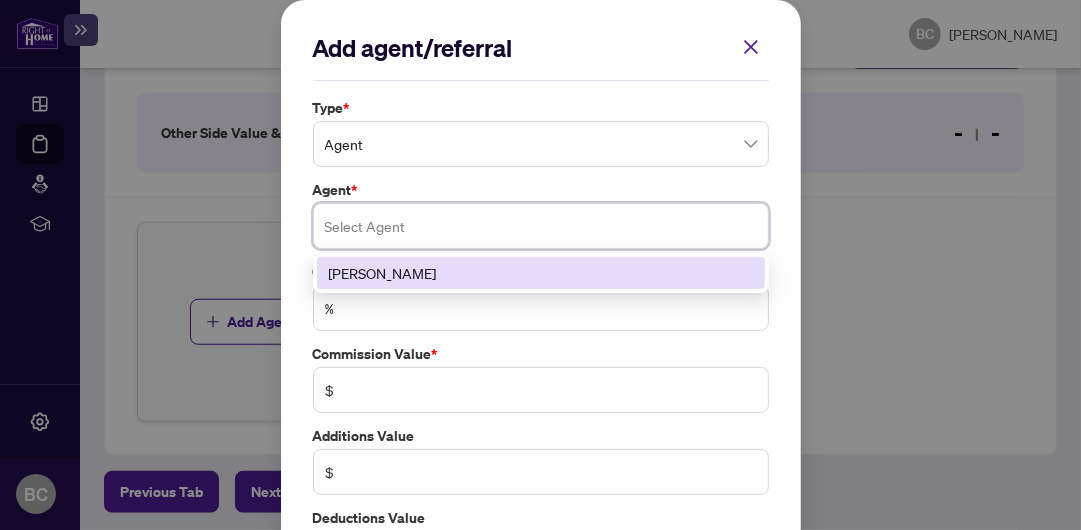 click on "[PERSON_NAME]" at bounding box center [541, 273] 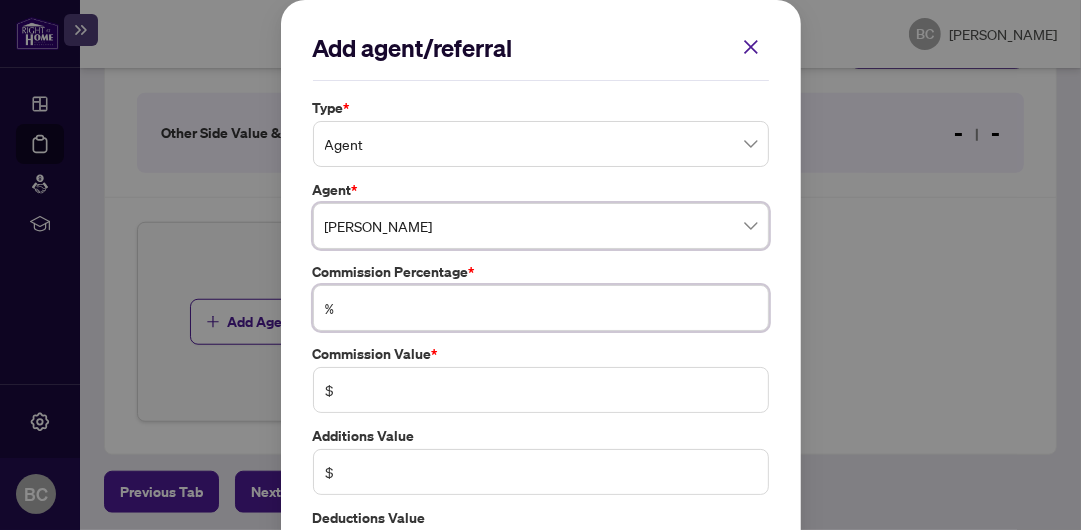 click at bounding box center (551, 308) 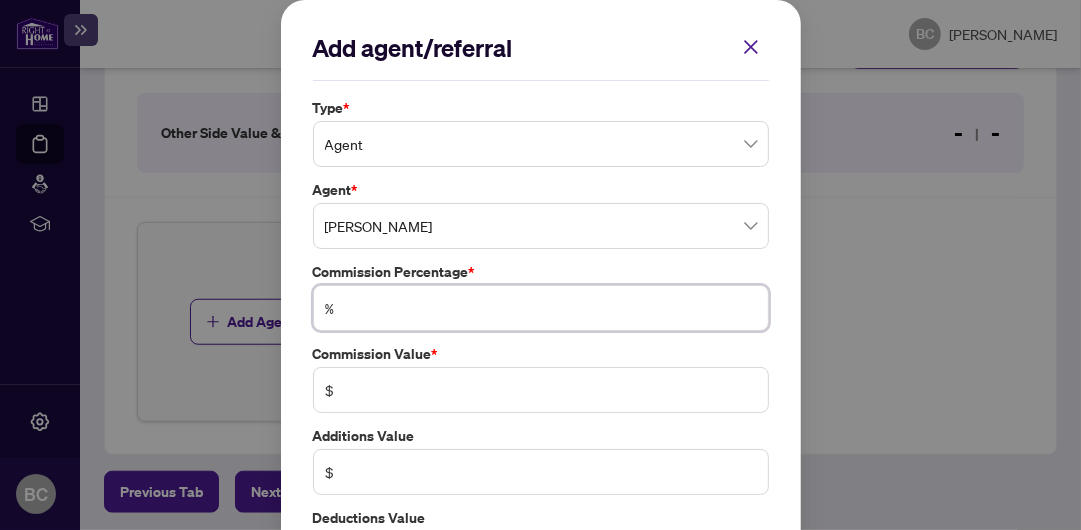 type on "*" 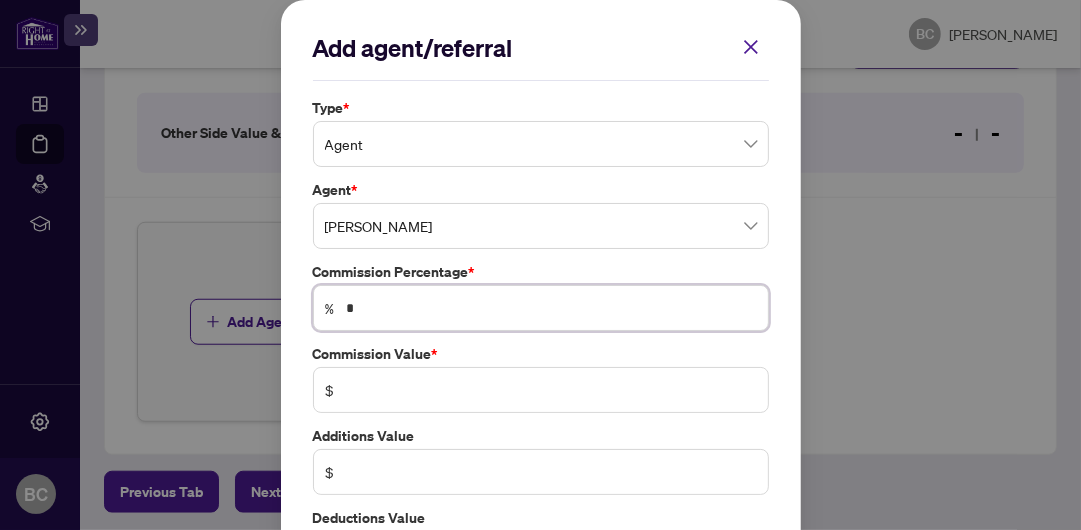 type on "*" 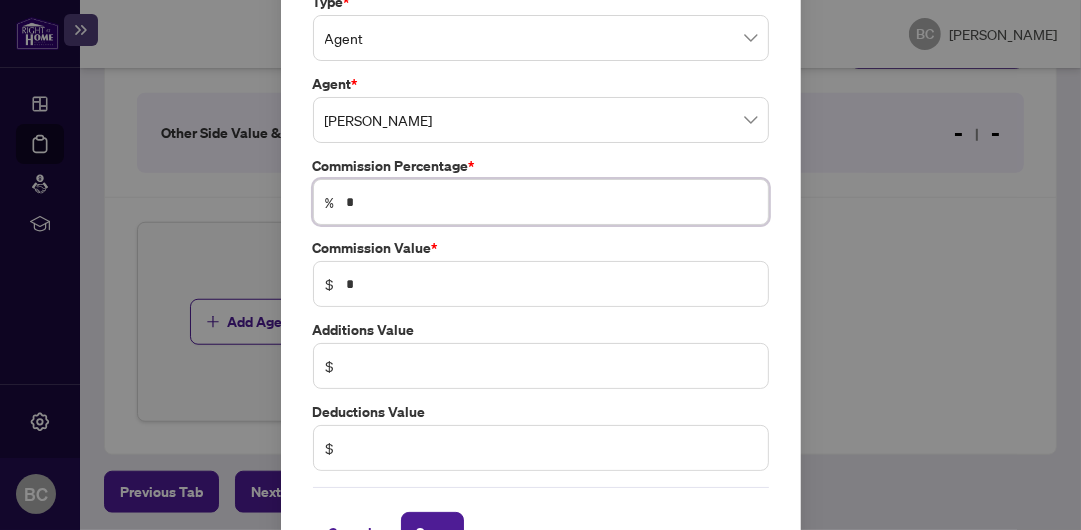 scroll, scrollTop: 159, scrollLeft: 0, axis: vertical 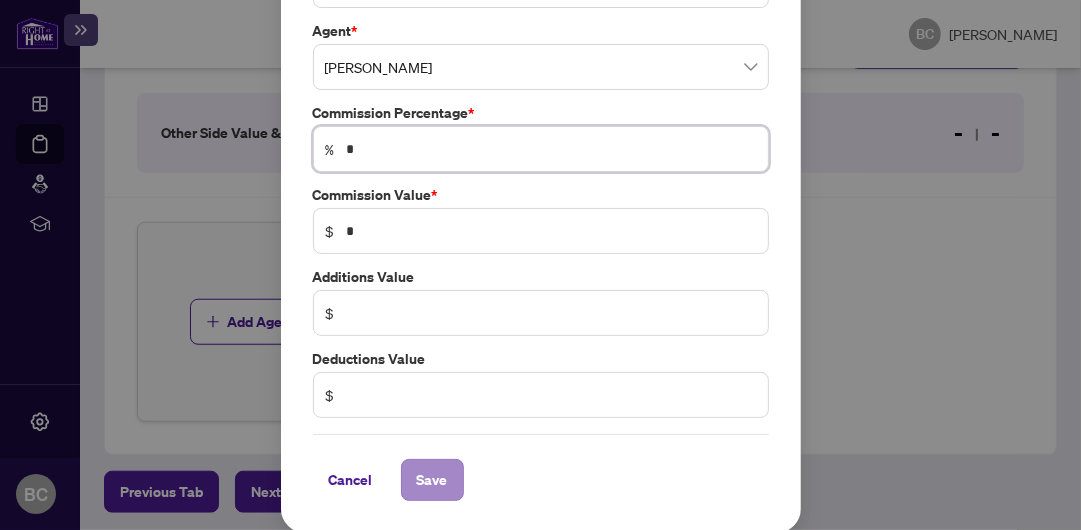 type on "*" 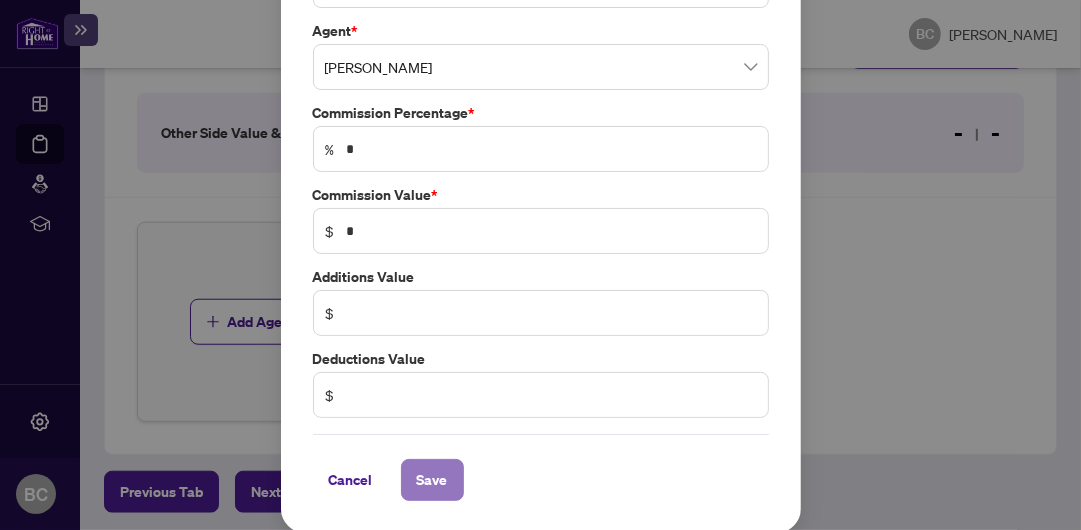 click on "Save" at bounding box center (432, 480) 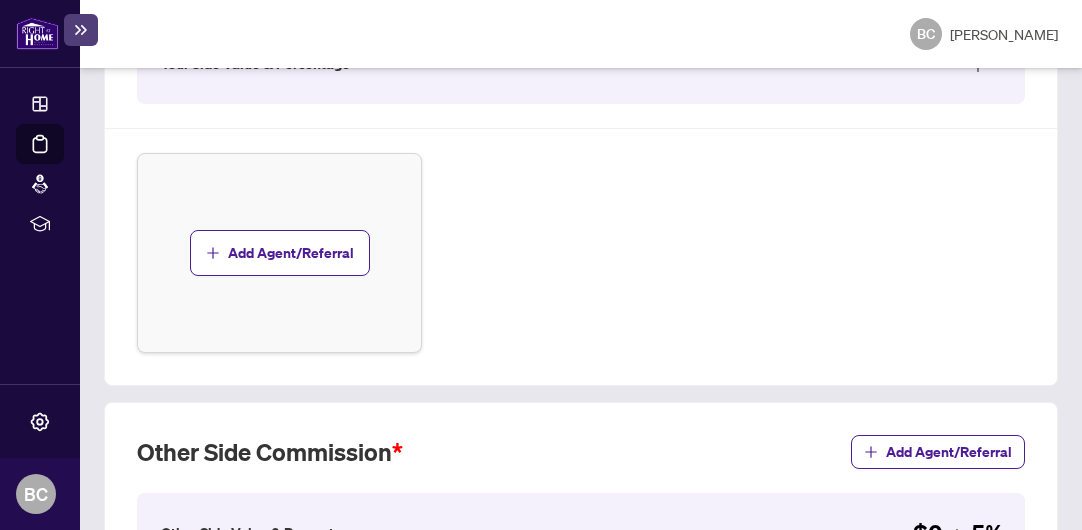 scroll, scrollTop: 1238, scrollLeft: 0, axis: vertical 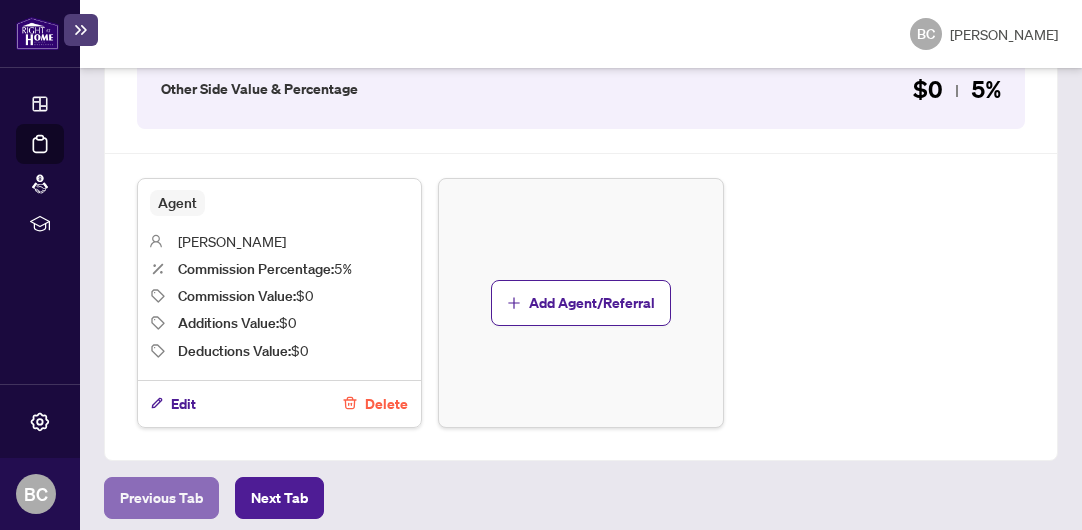 click on "Previous Tab" at bounding box center (161, 498) 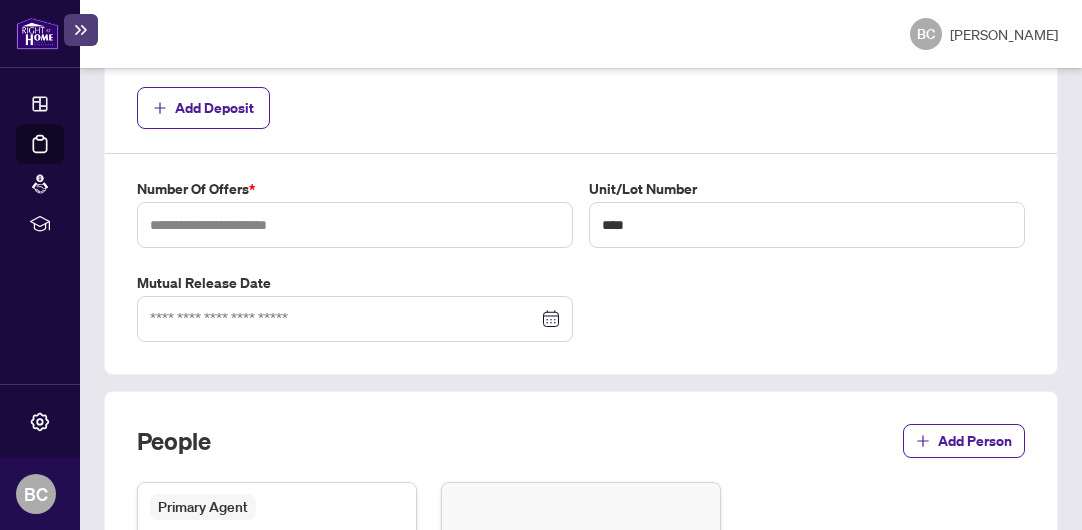 type on "****" 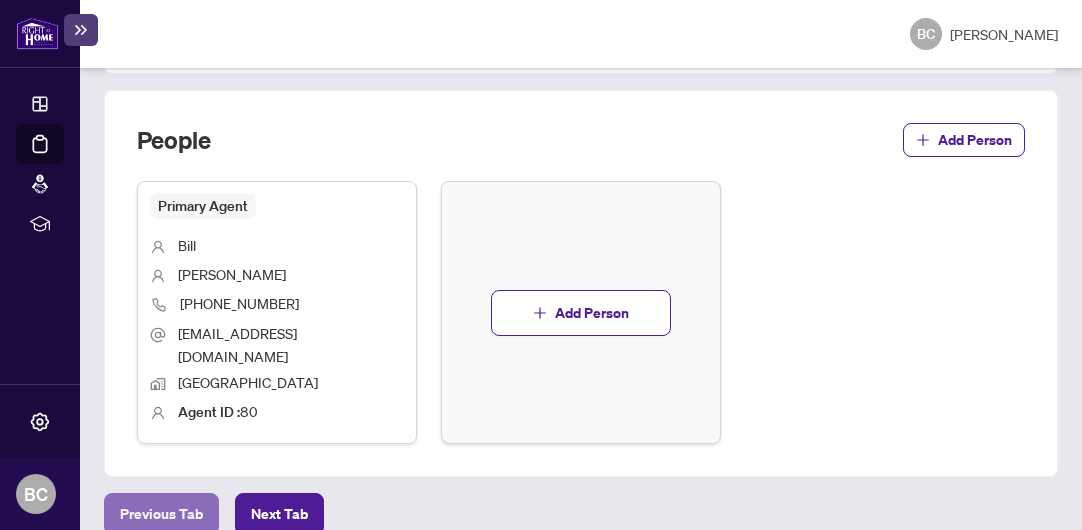 scroll, scrollTop: 1110, scrollLeft: 0, axis: vertical 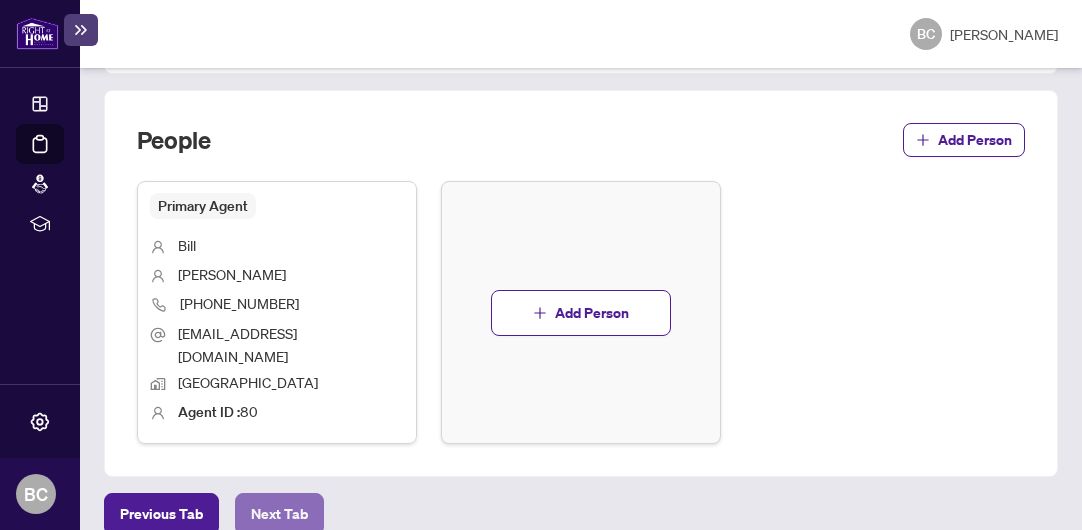 click on "Next Tab" at bounding box center [279, 514] 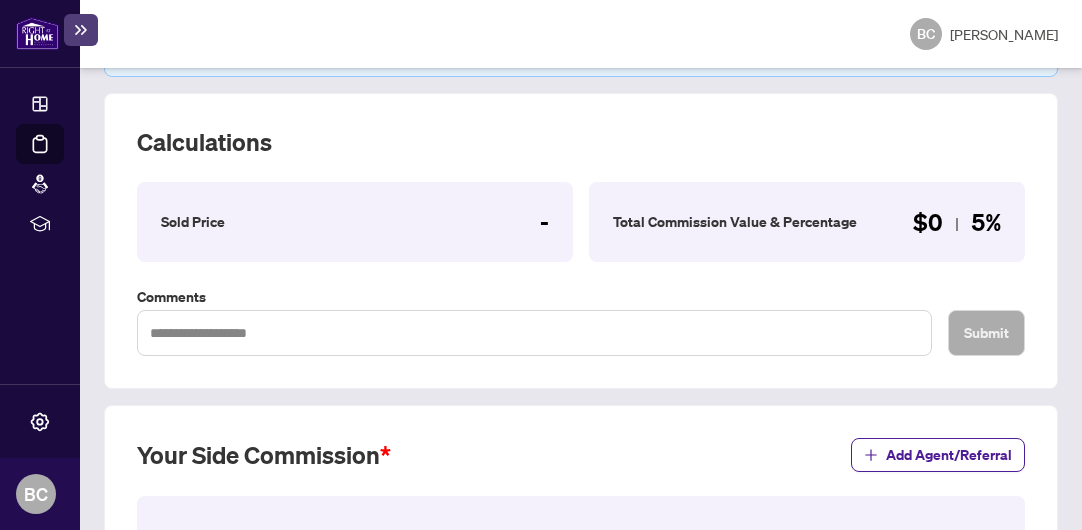 scroll, scrollTop: 0, scrollLeft: 0, axis: both 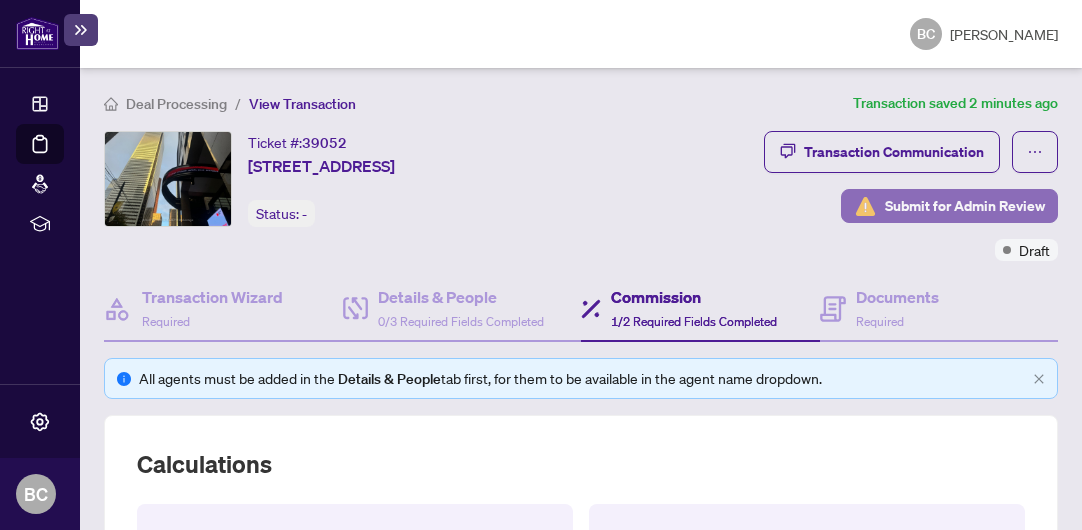 click on "Submit for Admin Review" at bounding box center (965, 206) 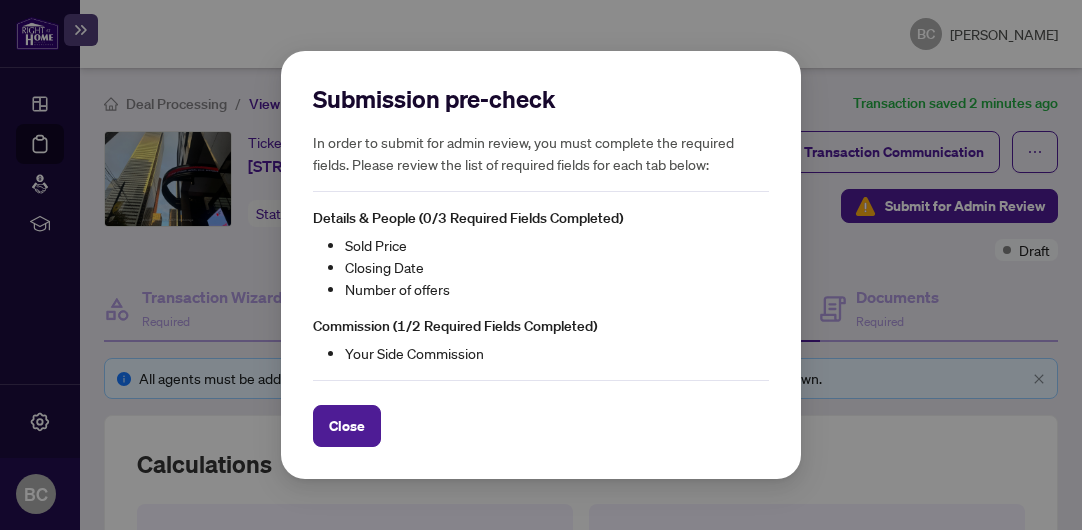 click on "Close" at bounding box center (347, 426) 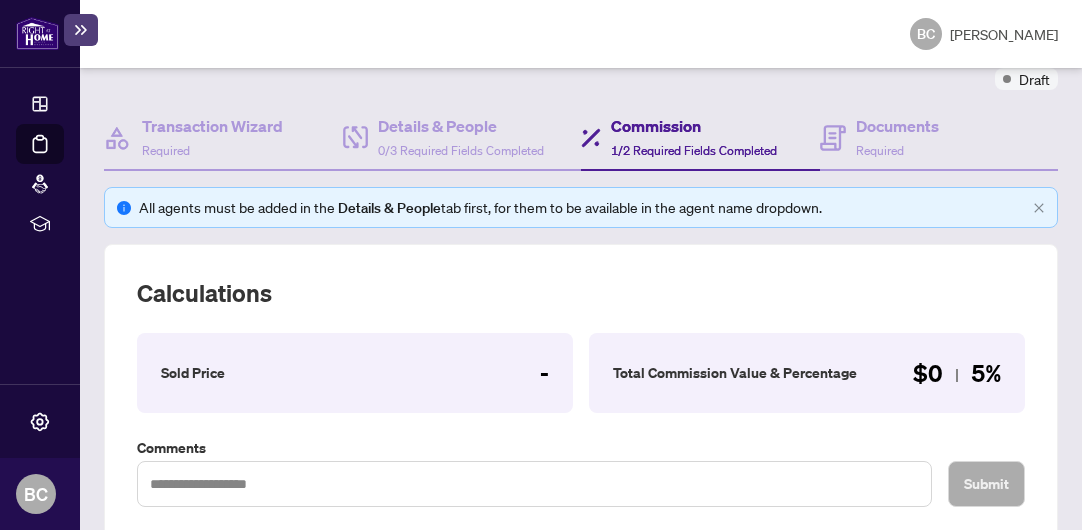 scroll, scrollTop: 257, scrollLeft: 0, axis: vertical 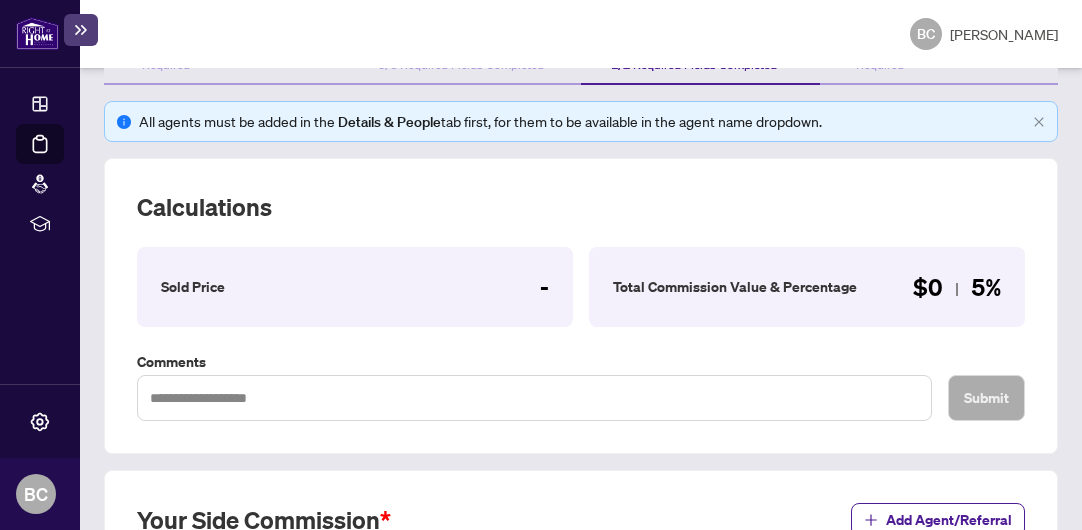 click on "Sold Price -" at bounding box center [355, 287] 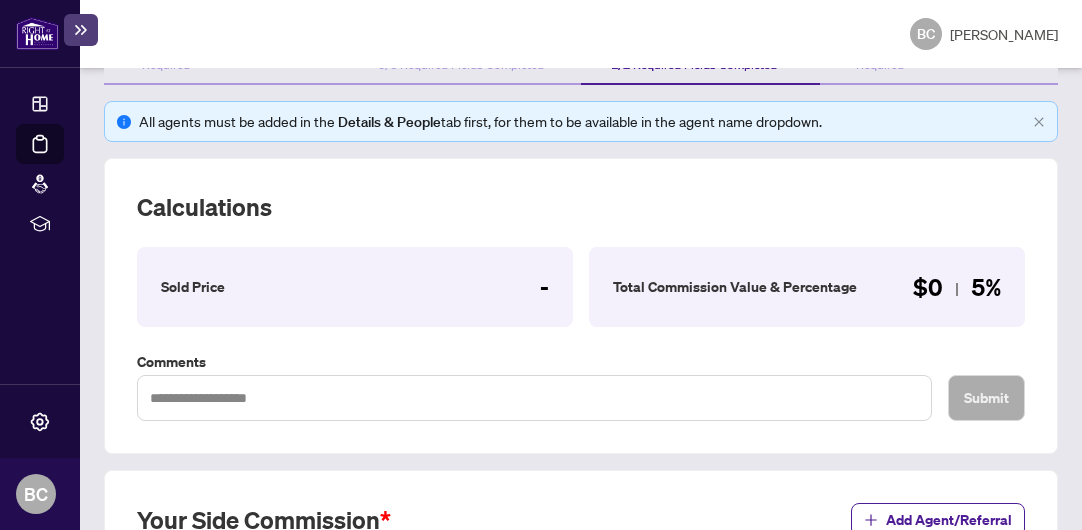 scroll, scrollTop: 0, scrollLeft: 0, axis: both 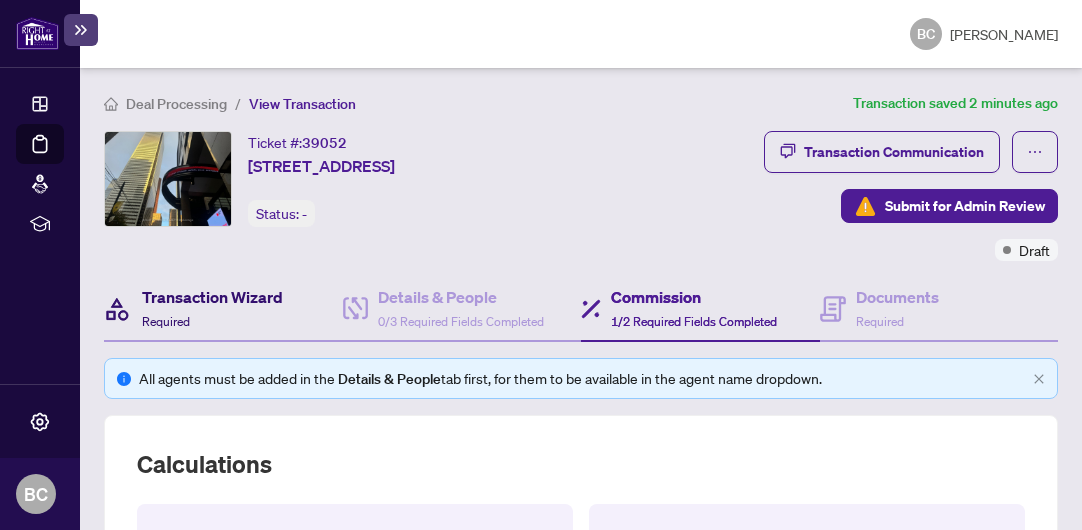 click on "Transaction Wizard" at bounding box center [212, 297] 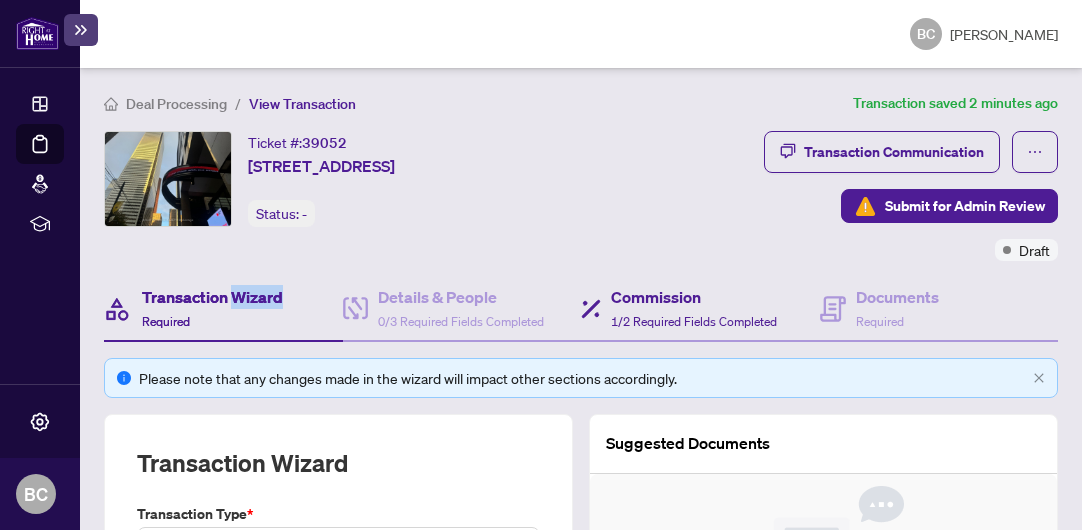 type on "**********" 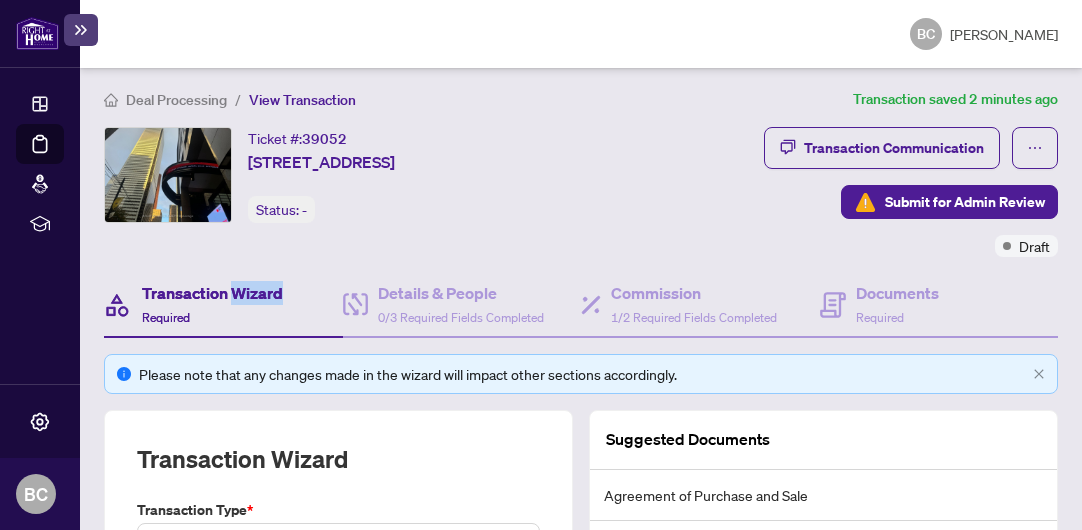 scroll, scrollTop: 0, scrollLeft: 0, axis: both 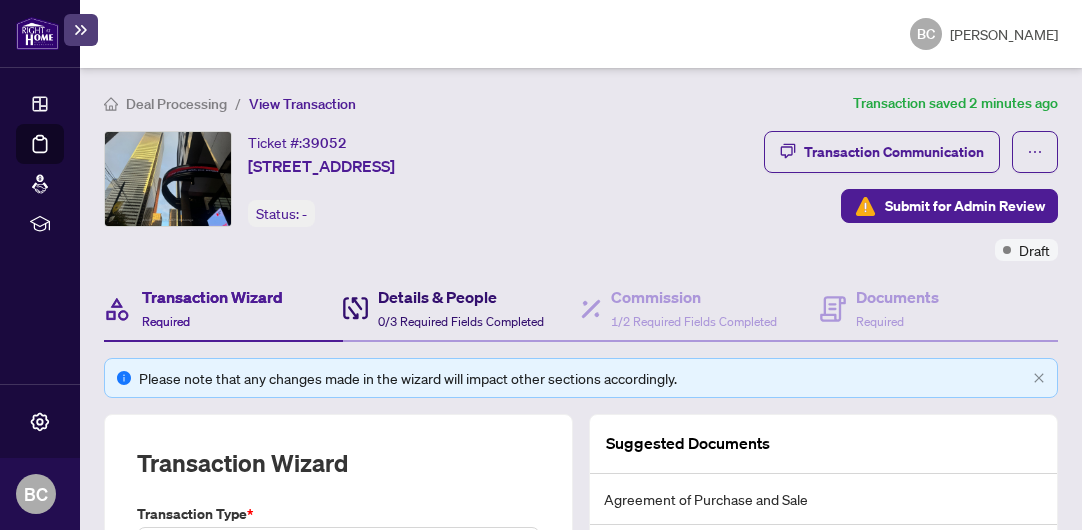 click on "Details & People" at bounding box center (461, 297) 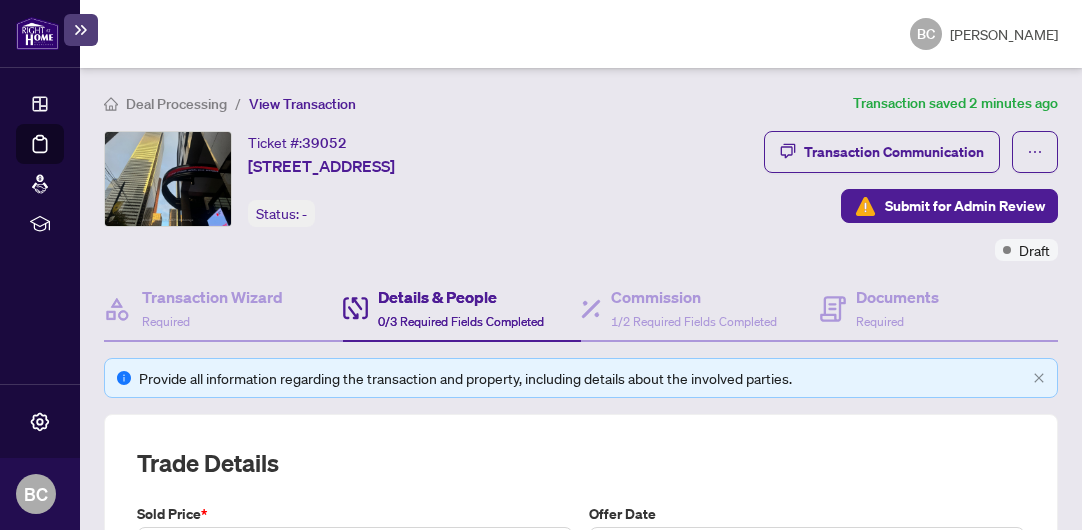 type on "**********" 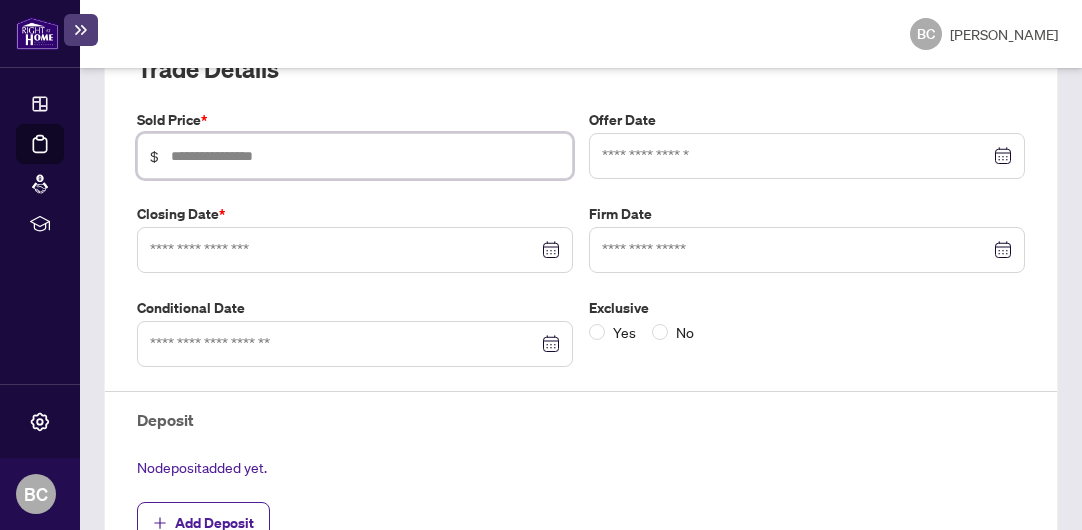 click at bounding box center (365, 156) 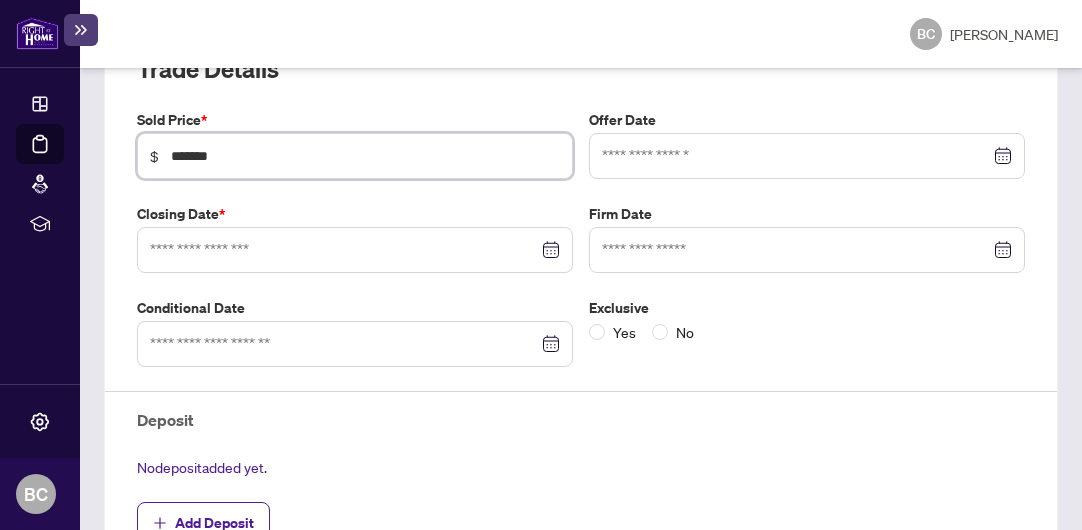 click at bounding box center (355, 250) 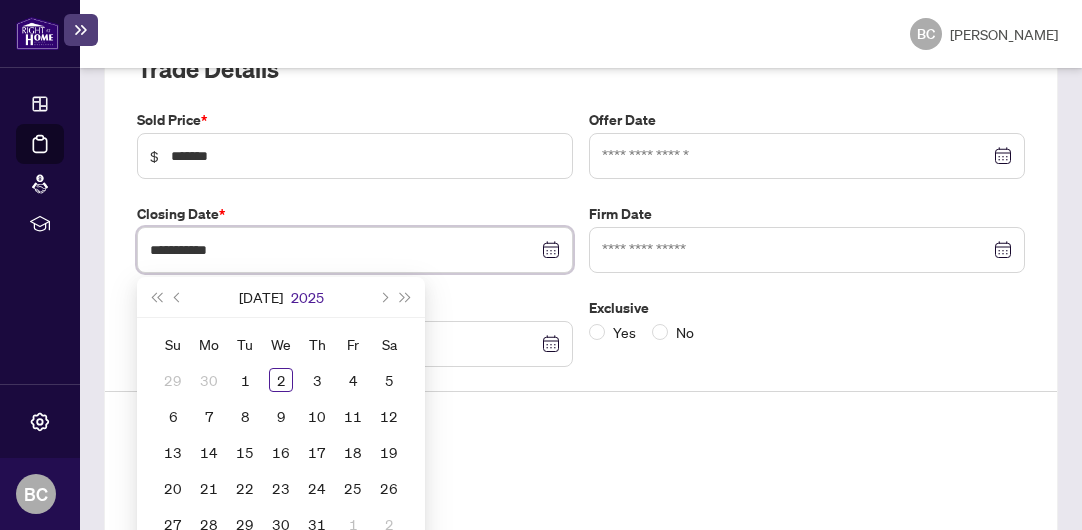 type on "**********" 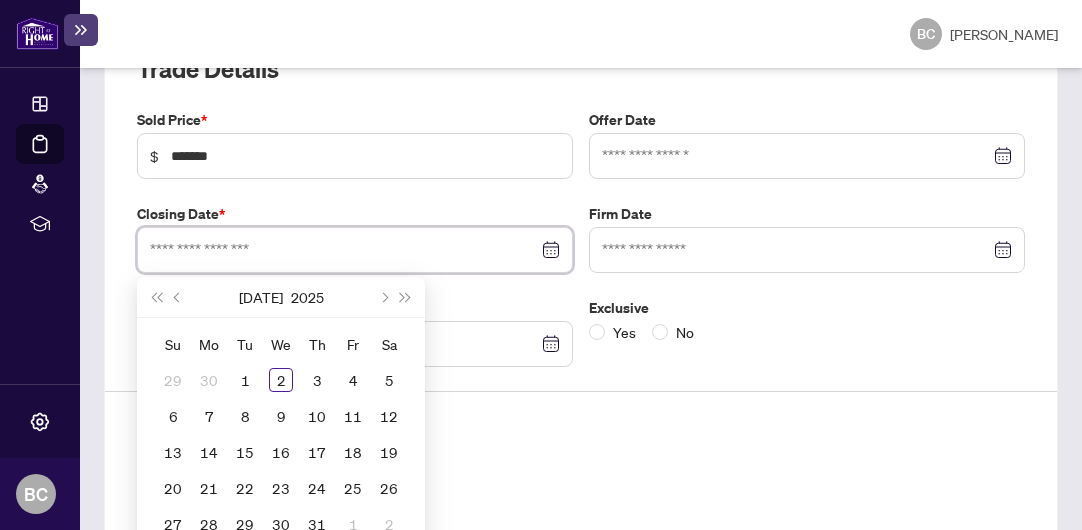 scroll, scrollTop: 716, scrollLeft: 0, axis: vertical 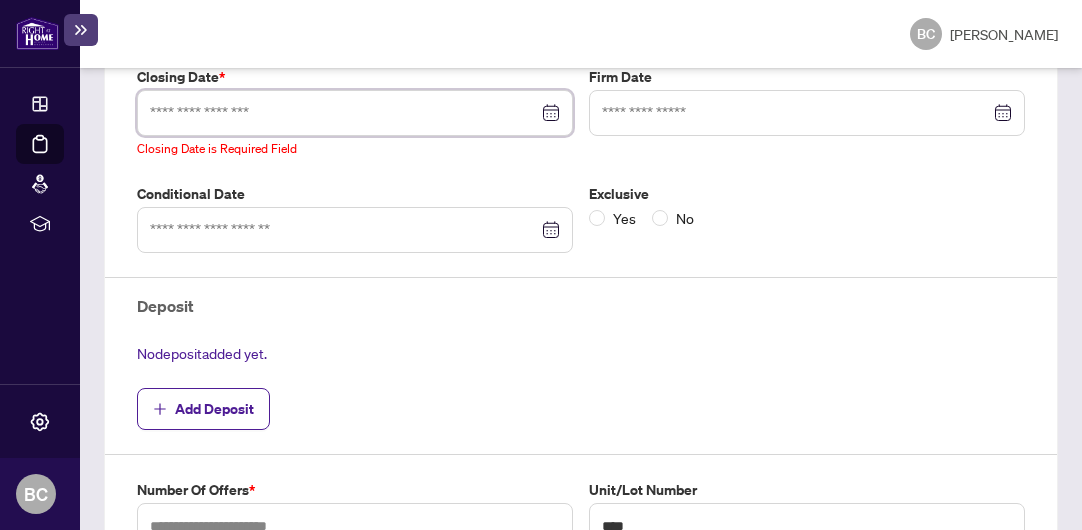 click at bounding box center (355, 113) 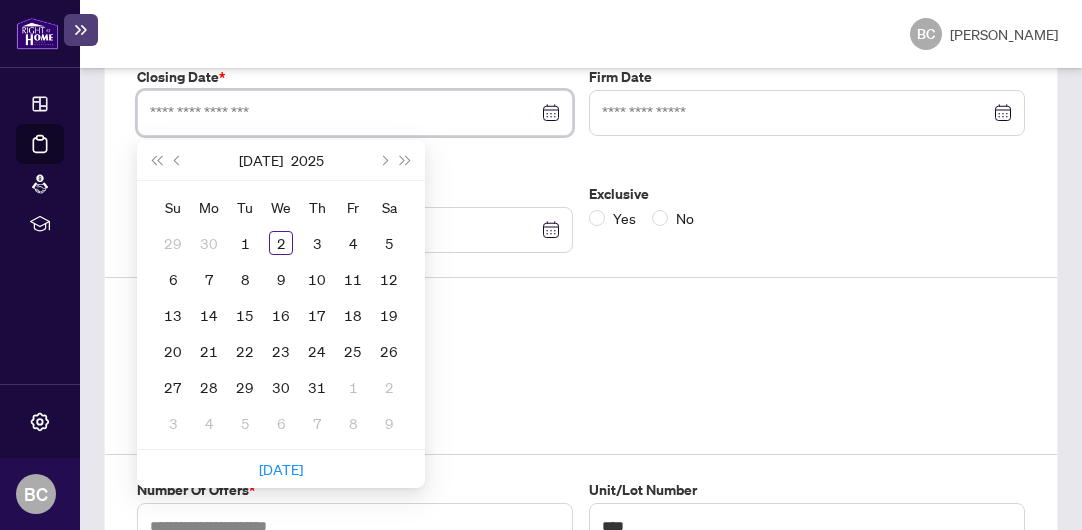 click at bounding box center [355, 113] 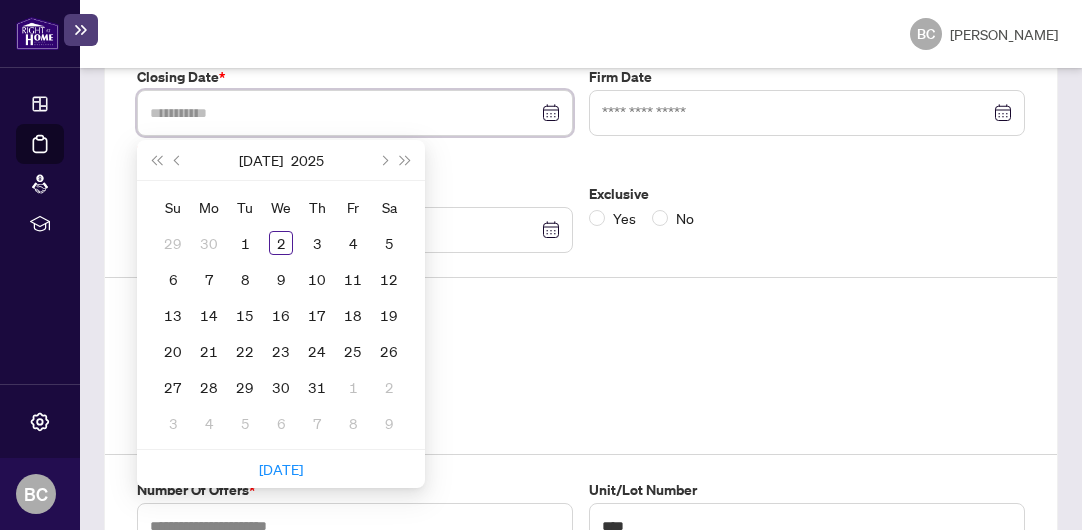 type on "**********" 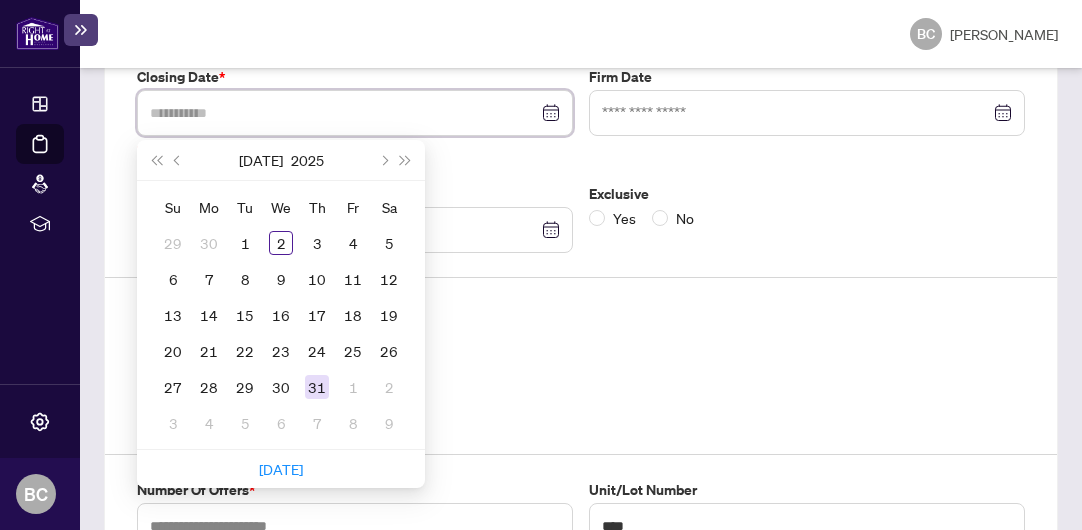 type on "**********" 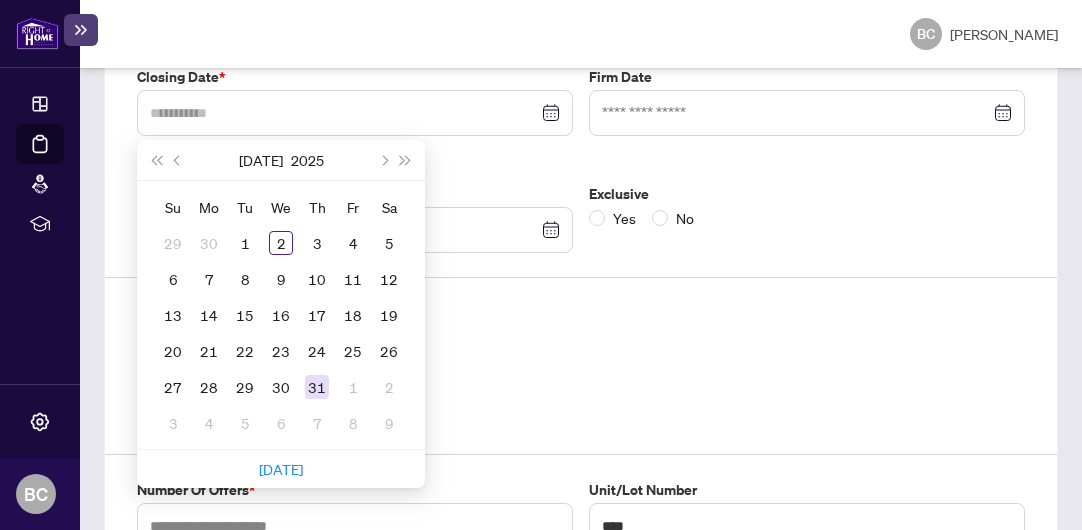 click on "31" at bounding box center [317, 387] 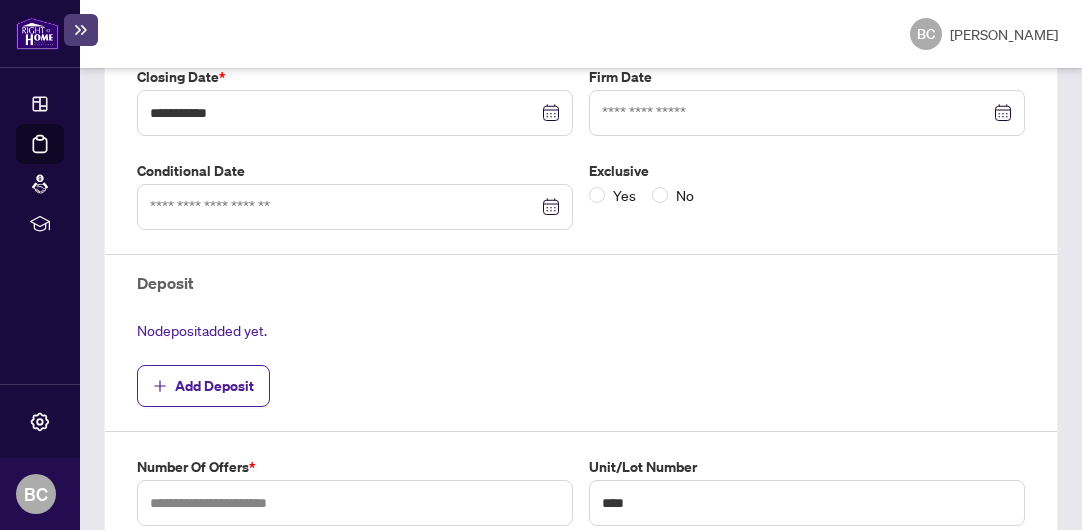 click at bounding box center [807, 113] 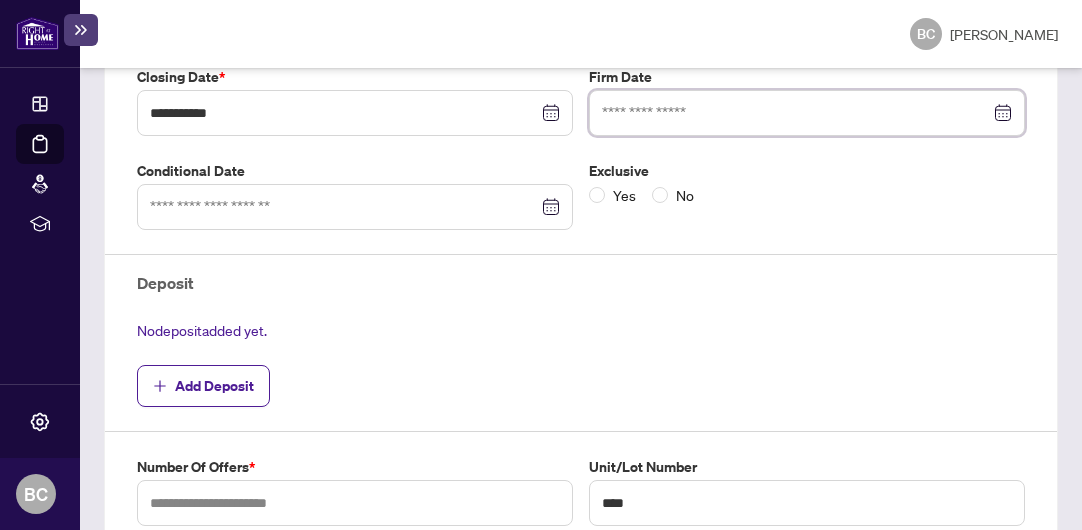 click at bounding box center (807, 113) 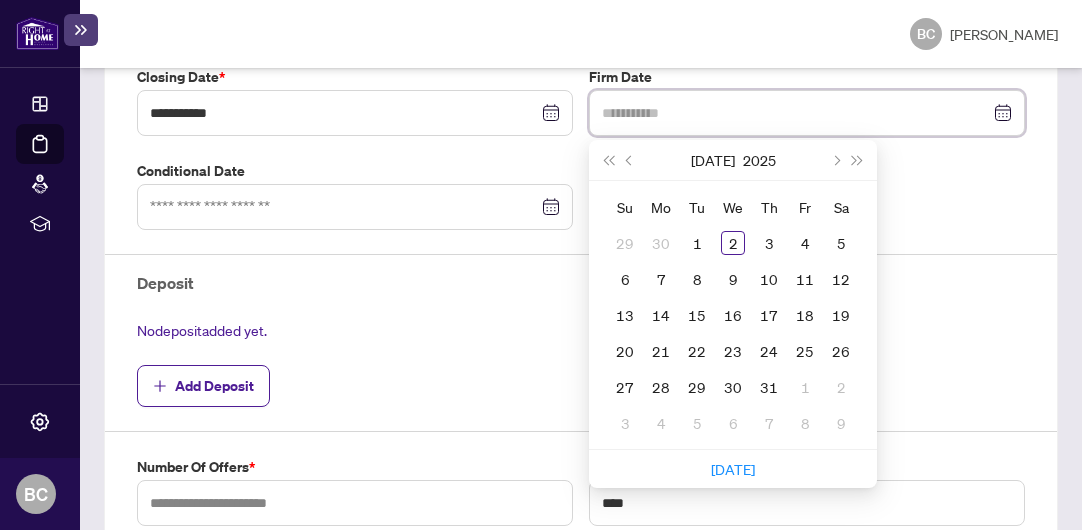 type on "**********" 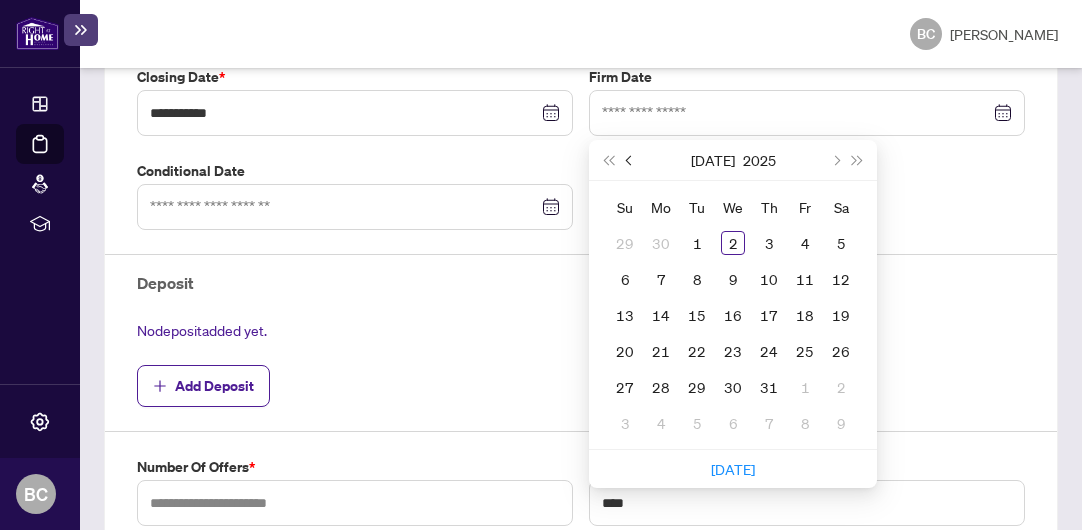 click at bounding box center [630, 160] 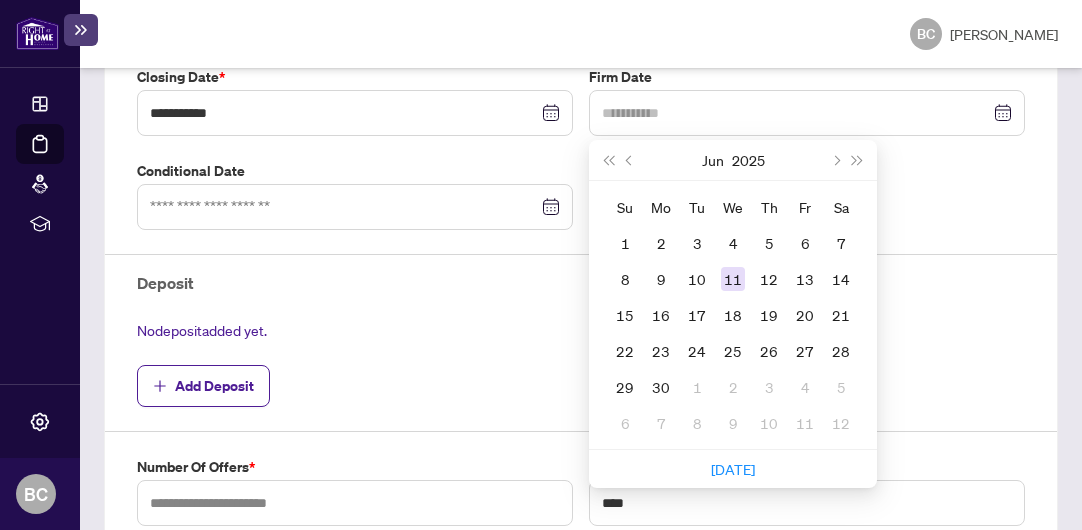 type on "**********" 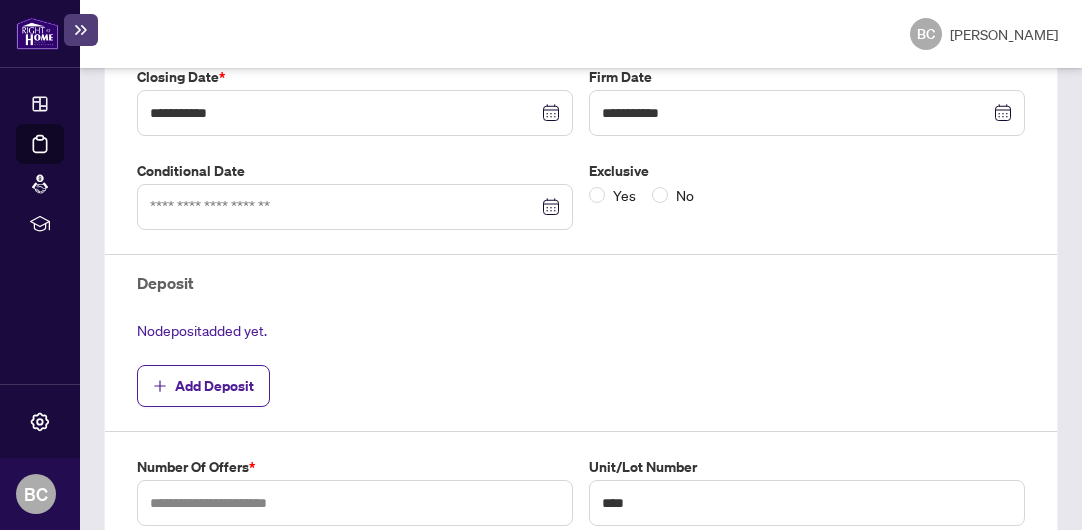 click at bounding box center [355, 207] 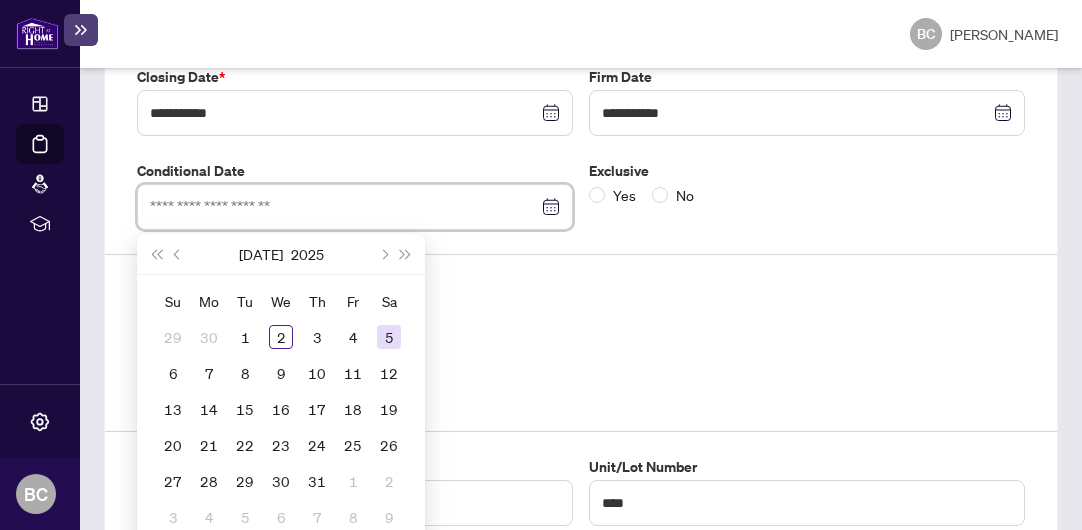 type on "**********" 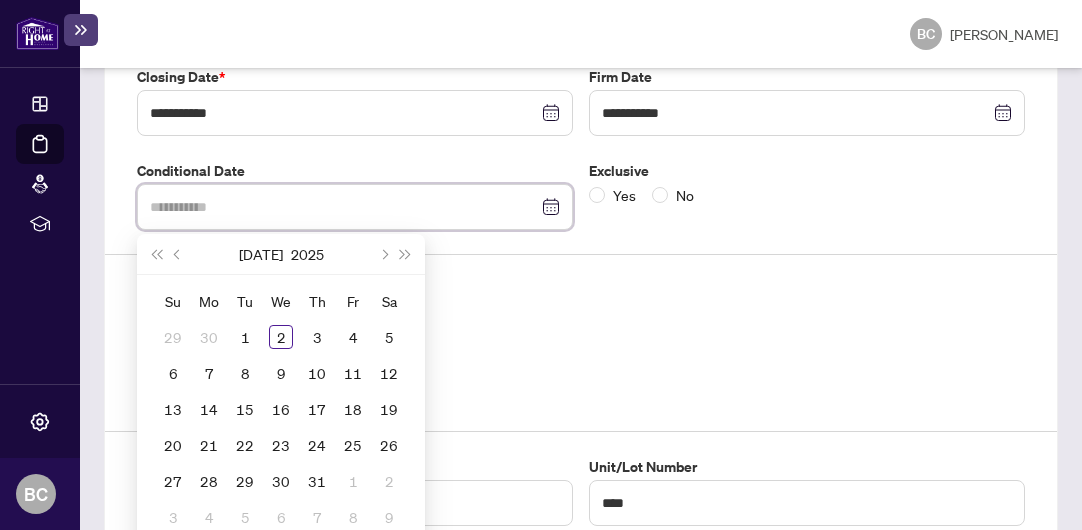 type on "**********" 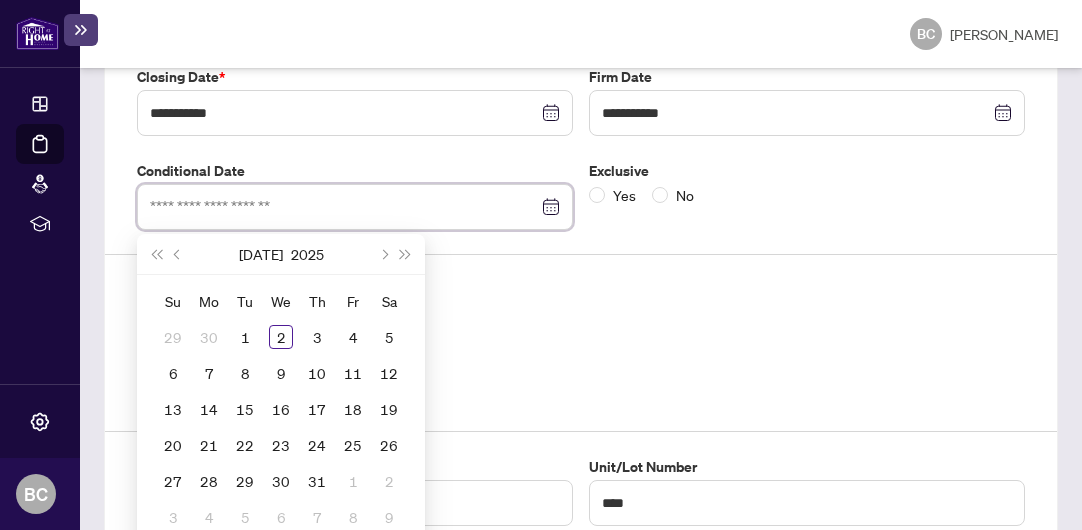 click at bounding box center (355, 207) 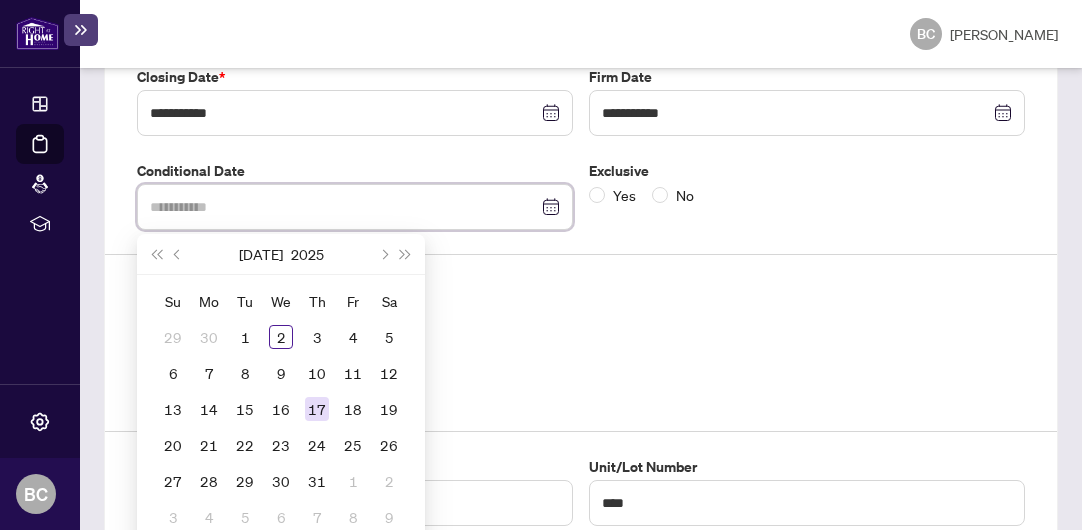 type on "**********" 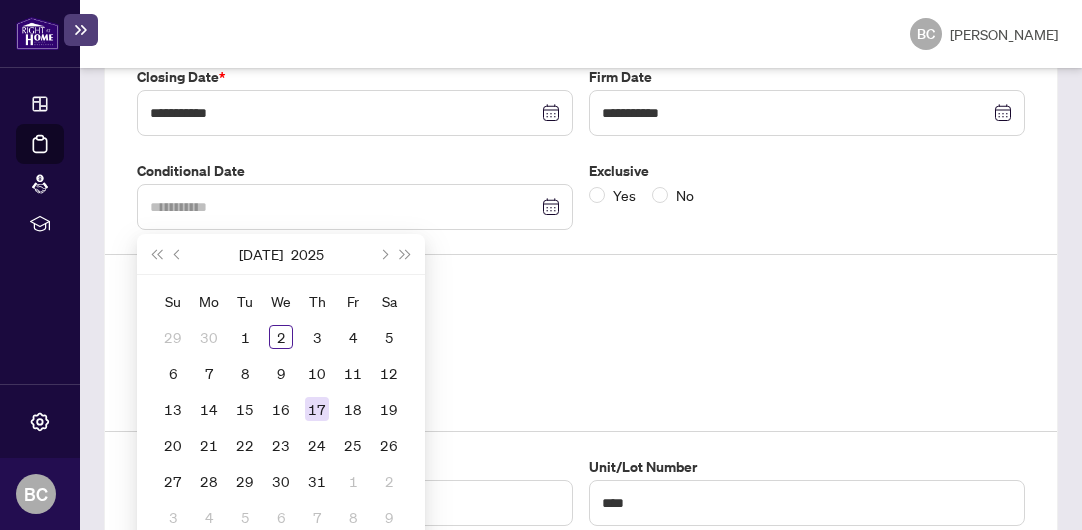 click on "17" at bounding box center [317, 409] 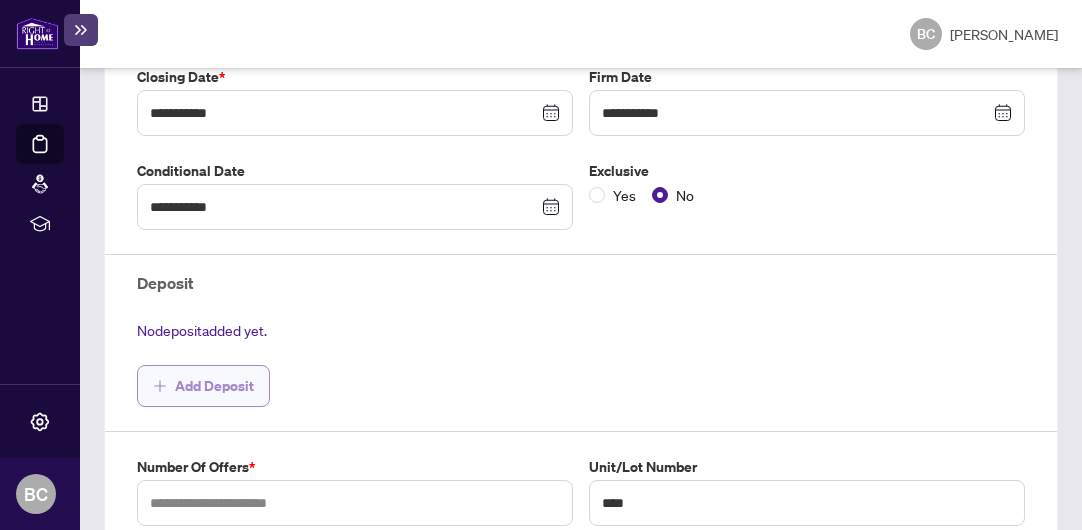 click on "Add Deposit" at bounding box center (214, 386) 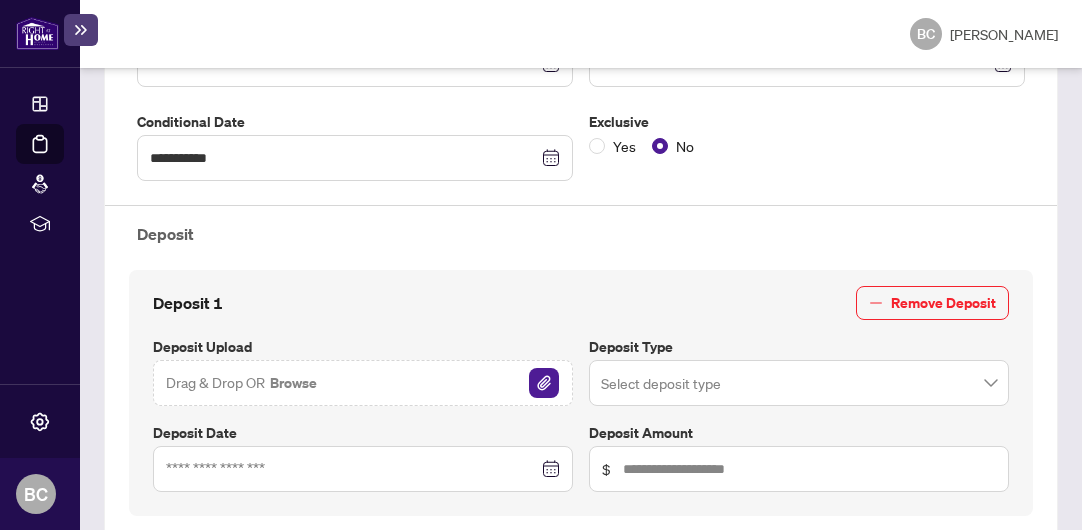 scroll, scrollTop: 0, scrollLeft: 0, axis: both 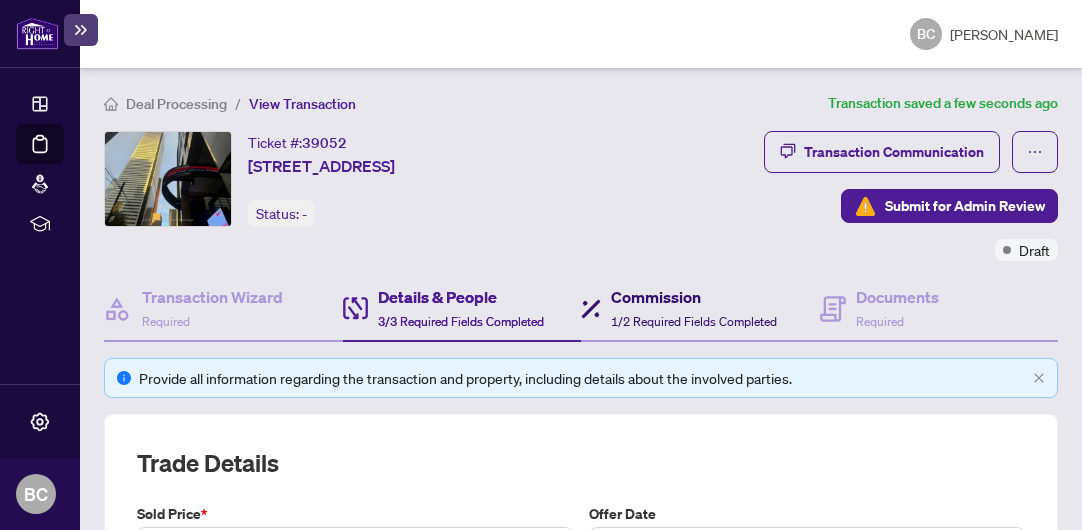 click on "Commission" at bounding box center [694, 297] 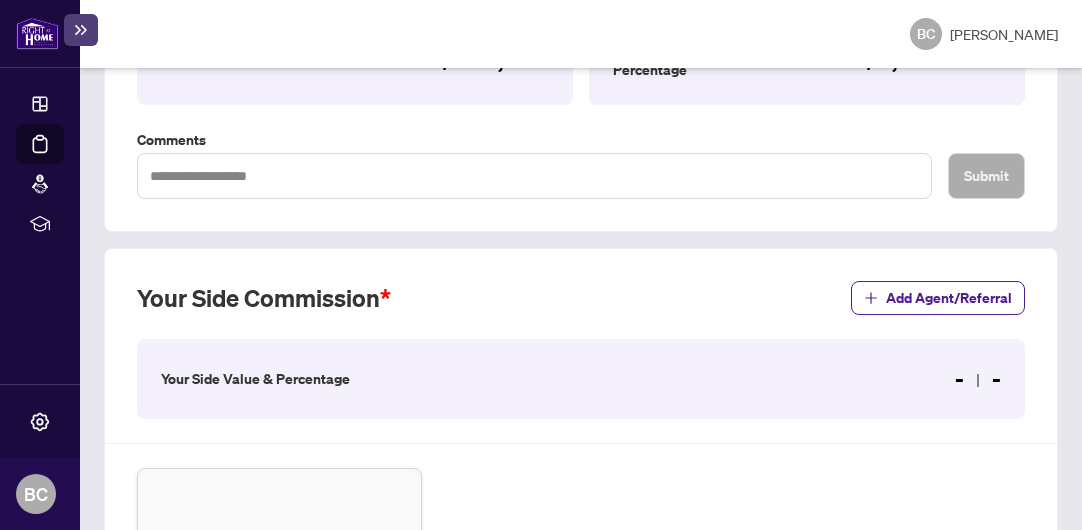 scroll, scrollTop: 0, scrollLeft: 0, axis: both 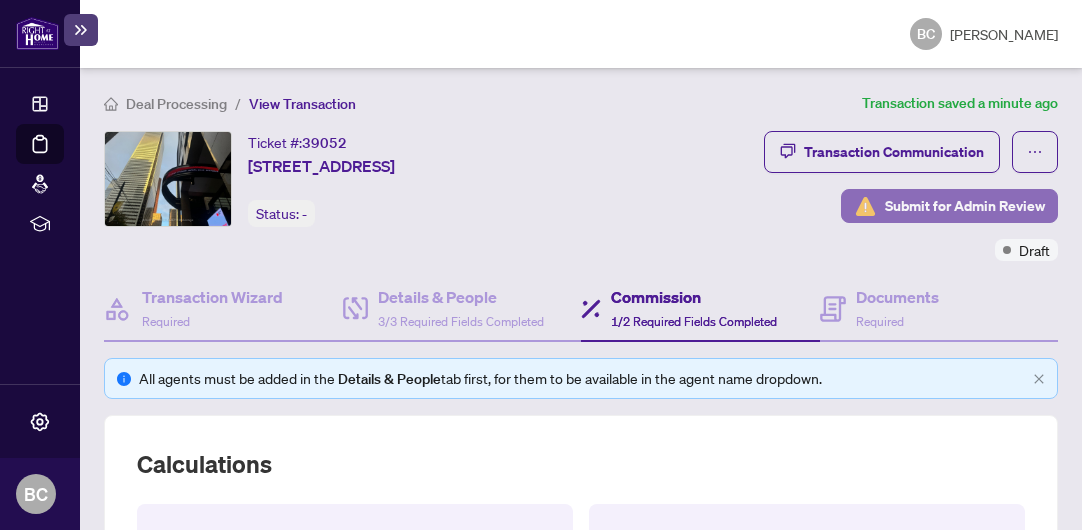 click on "Submit for Admin Review" at bounding box center (965, 206) 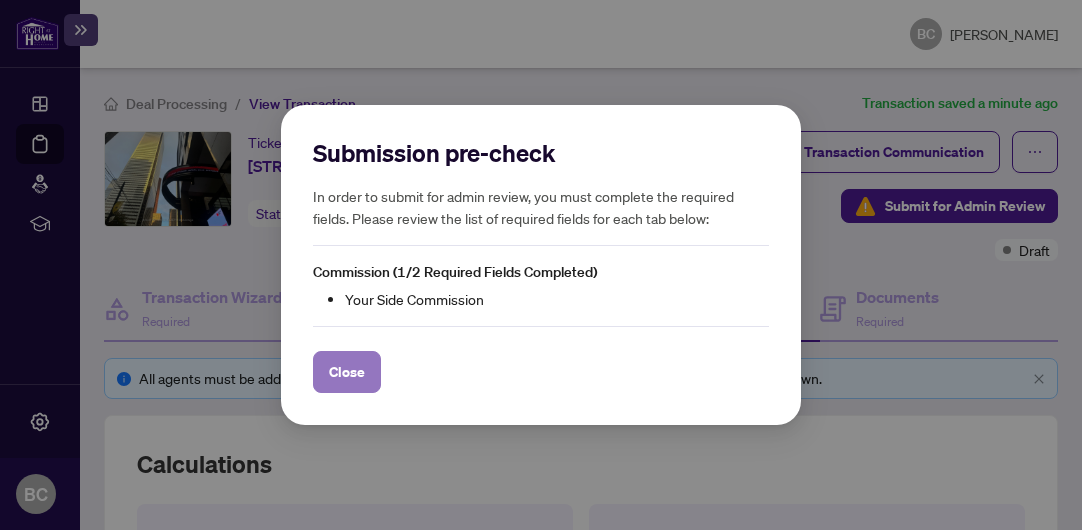 click on "Close" at bounding box center [347, 372] 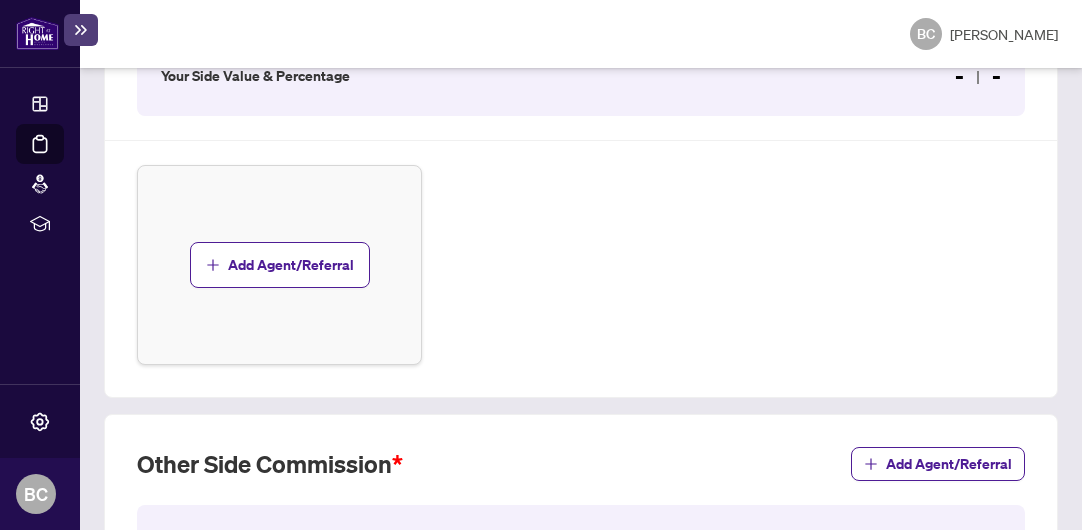 scroll, scrollTop: 733, scrollLeft: 0, axis: vertical 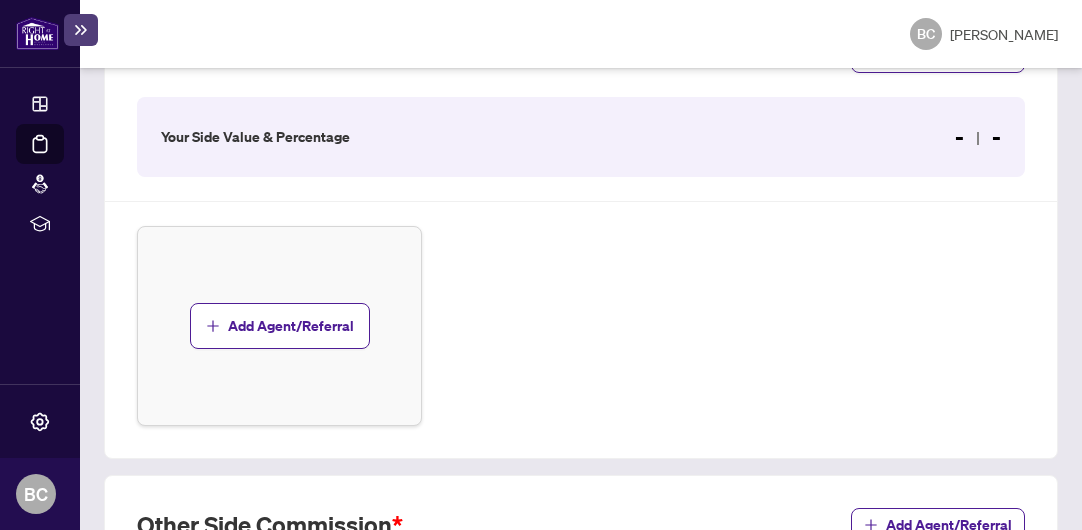 drag, startPoint x: 223, startPoint y: 130, endPoint x: 229, endPoint y: 245, distance: 115.15642 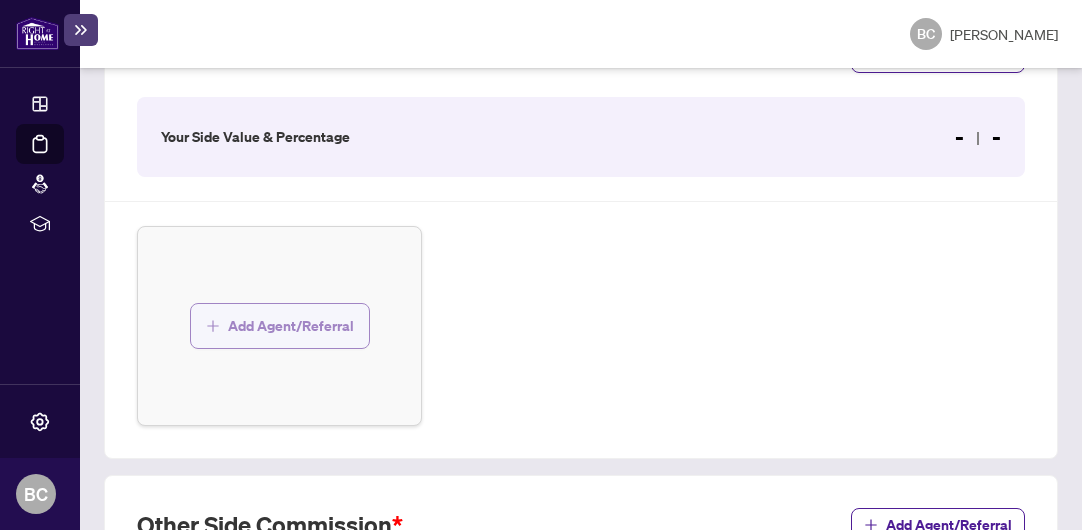 click on "Add Agent/Referral" at bounding box center (291, 326) 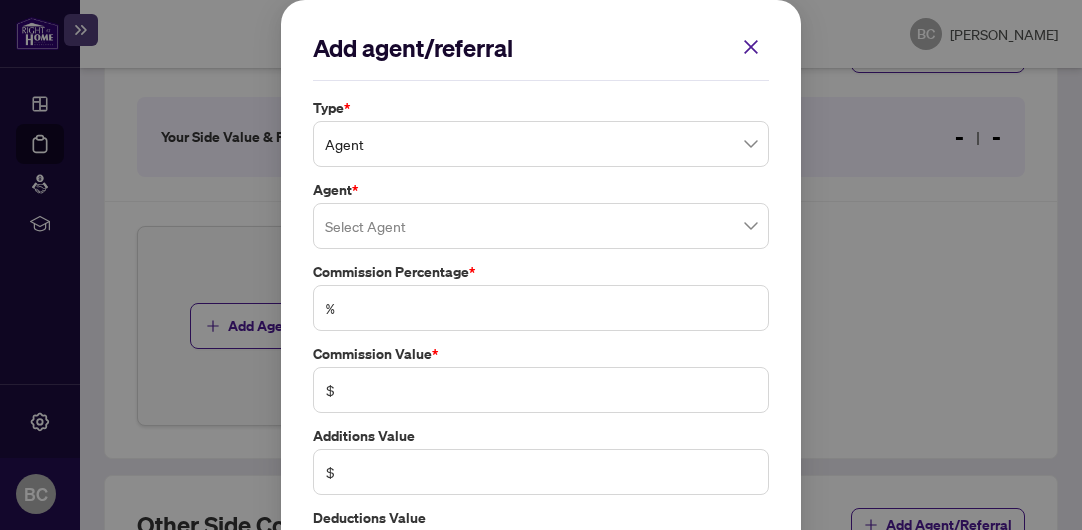 click at bounding box center (541, 226) 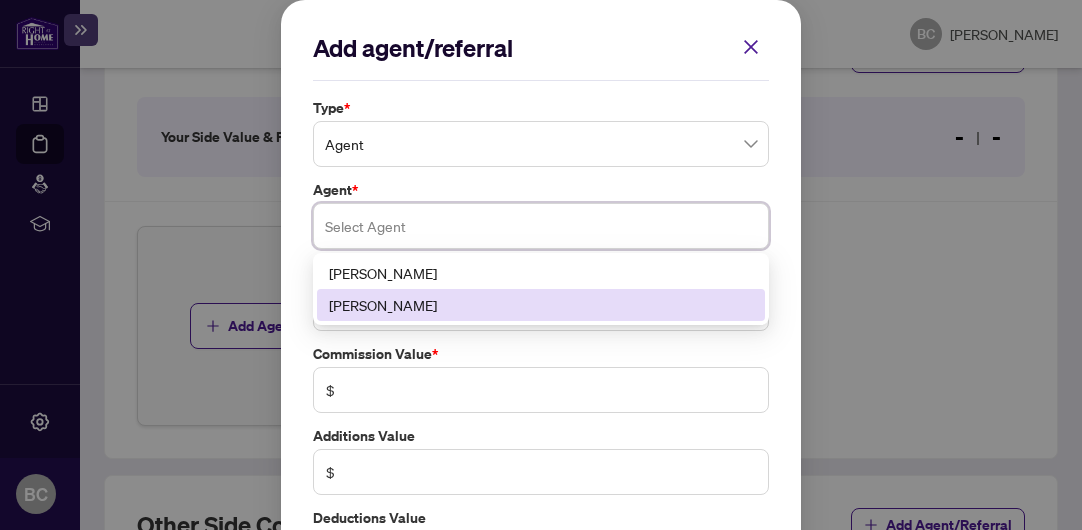 click on "[PERSON_NAME]" at bounding box center [541, 305] 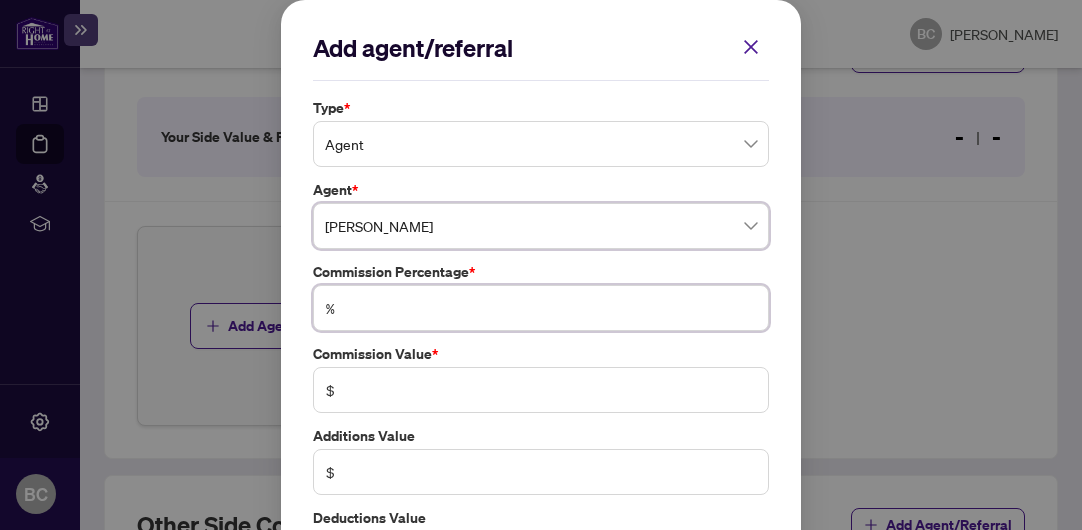 click at bounding box center (551, 308) 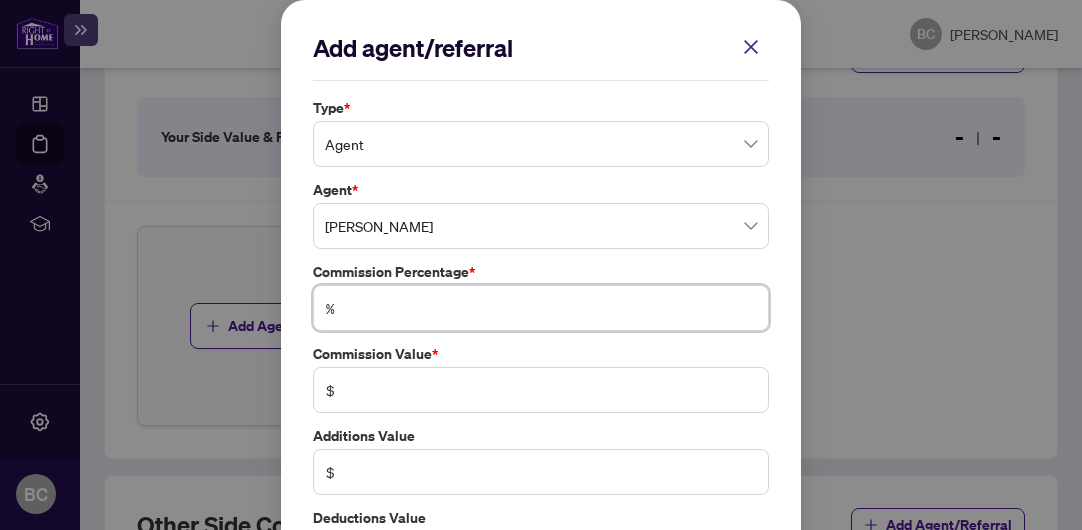 type on "*" 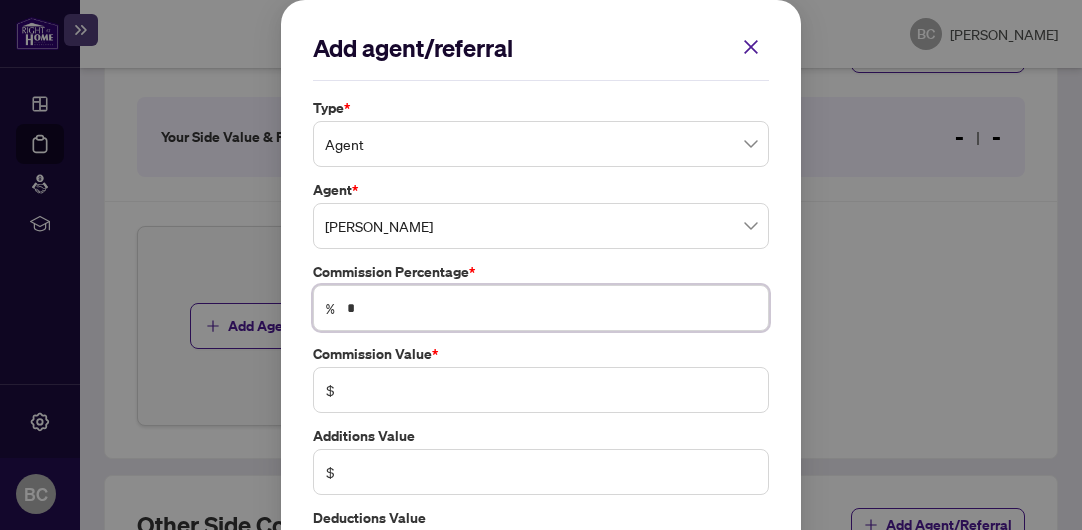 type on "*****" 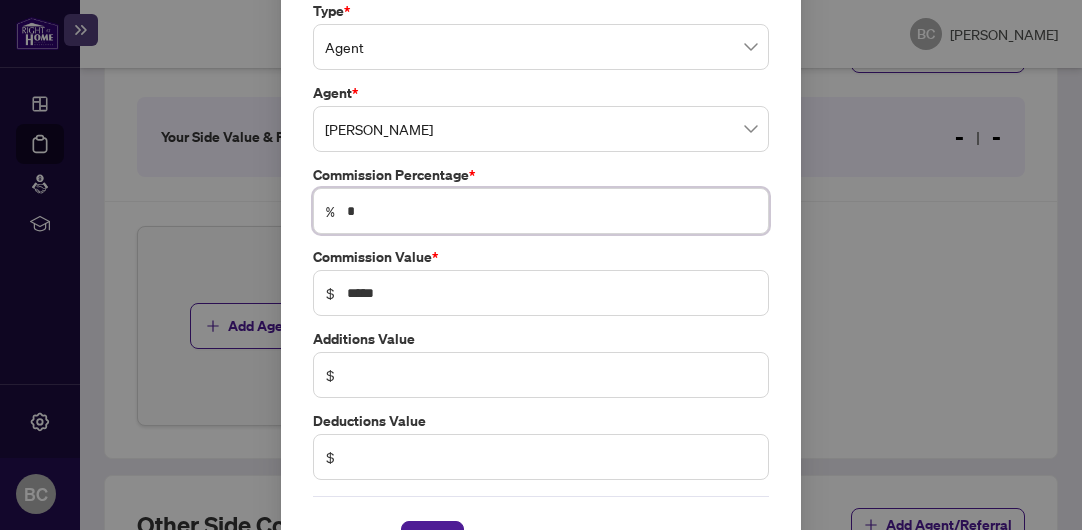 scroll, scrollTop: 159, scrollLeft: 0, axis: vertical 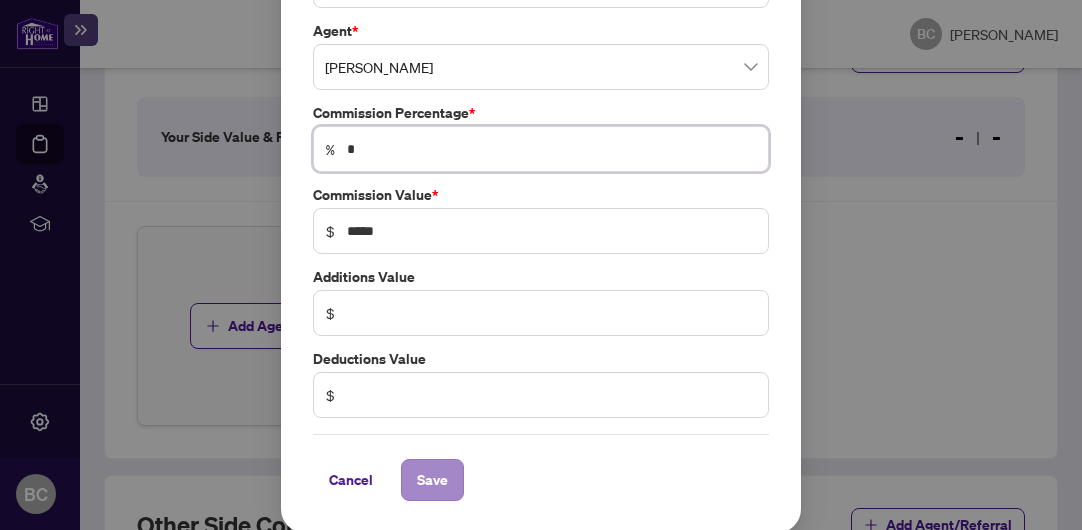type on "*" 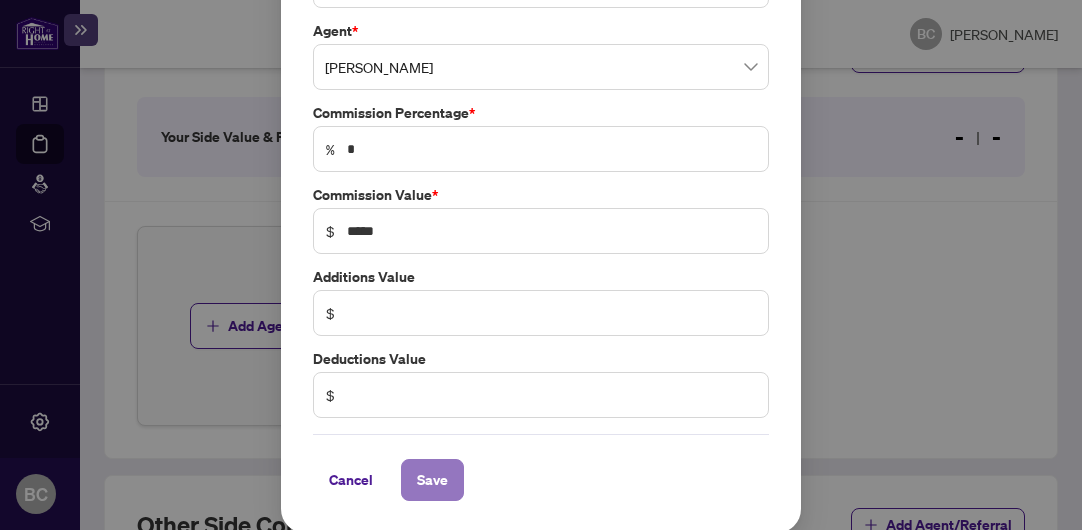 click on "Save" at bounding box center [432, 480] 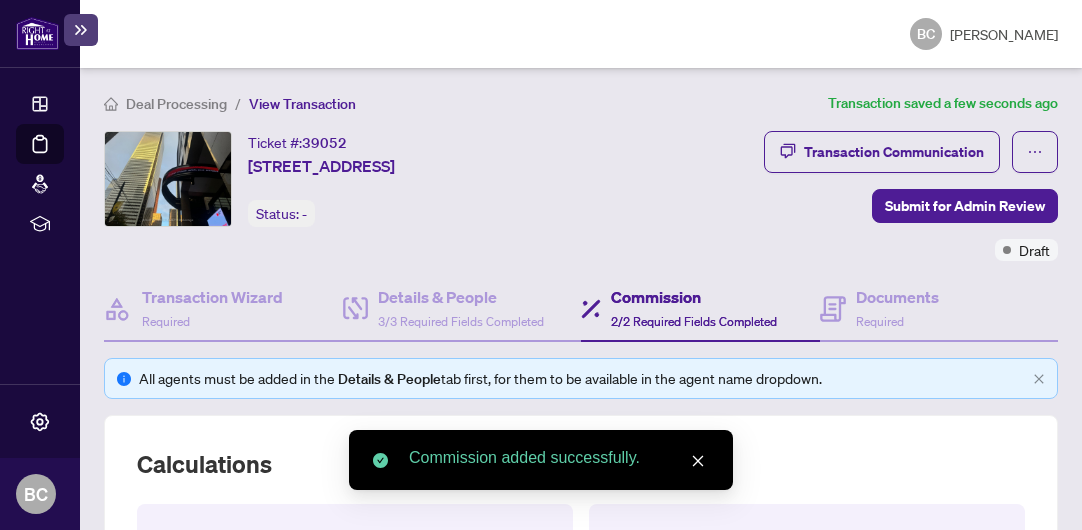 scroll, scrollTop: 0, scrollLeft: 0, axis: both 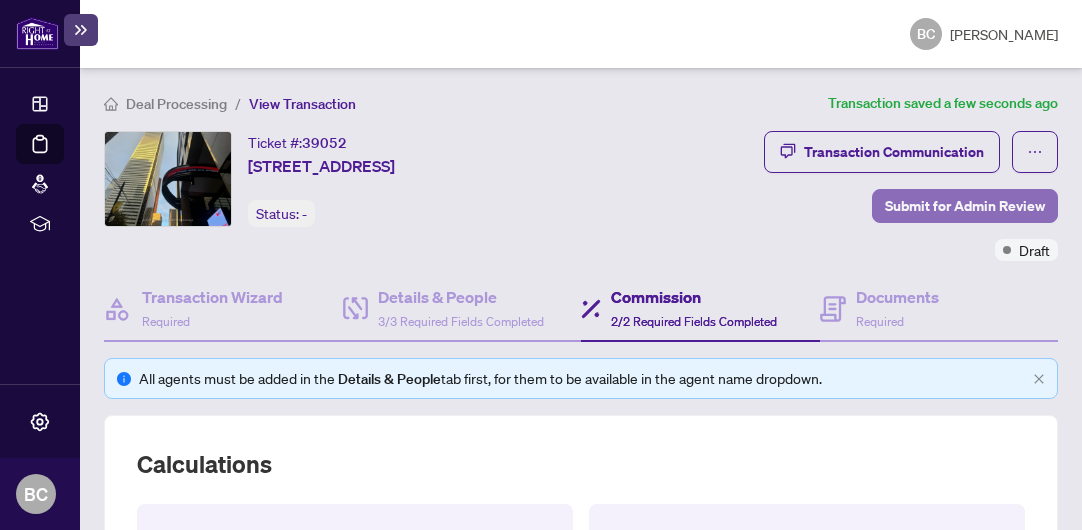 click on "Submit for Admin Review" at bounding box center [965, 206] 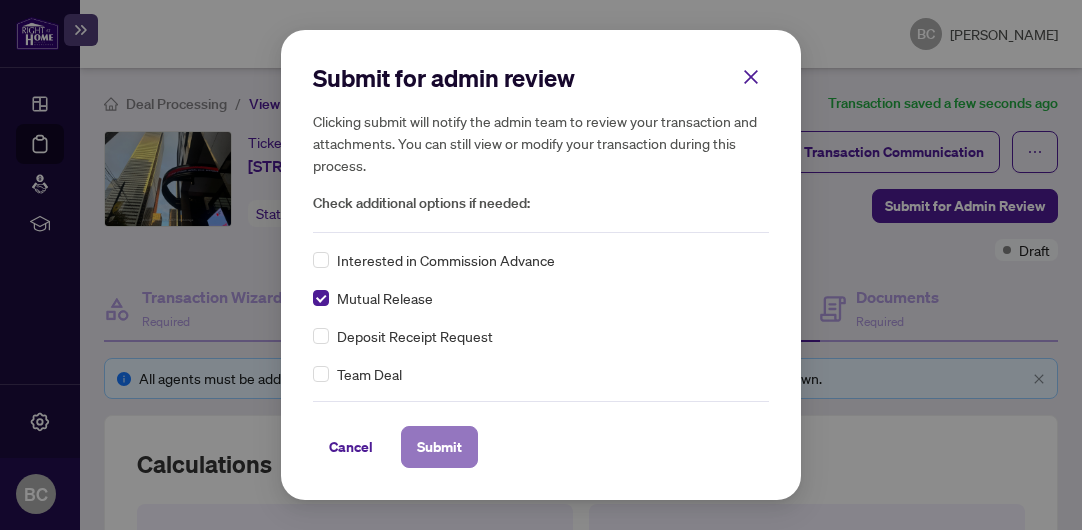 click on "Submit" at bounding box center [439, 447] 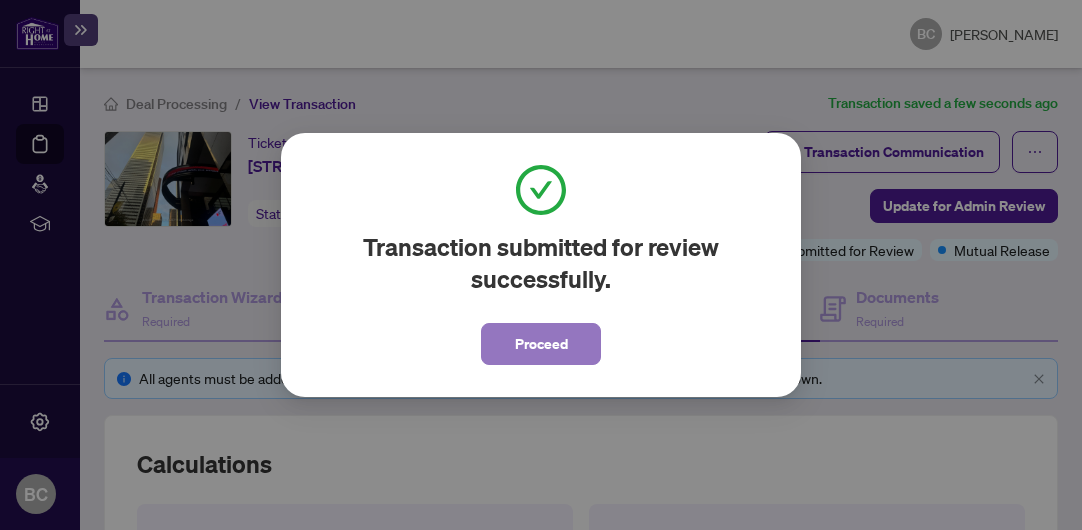 click on "Proceed" at bounding box center [541, 344] 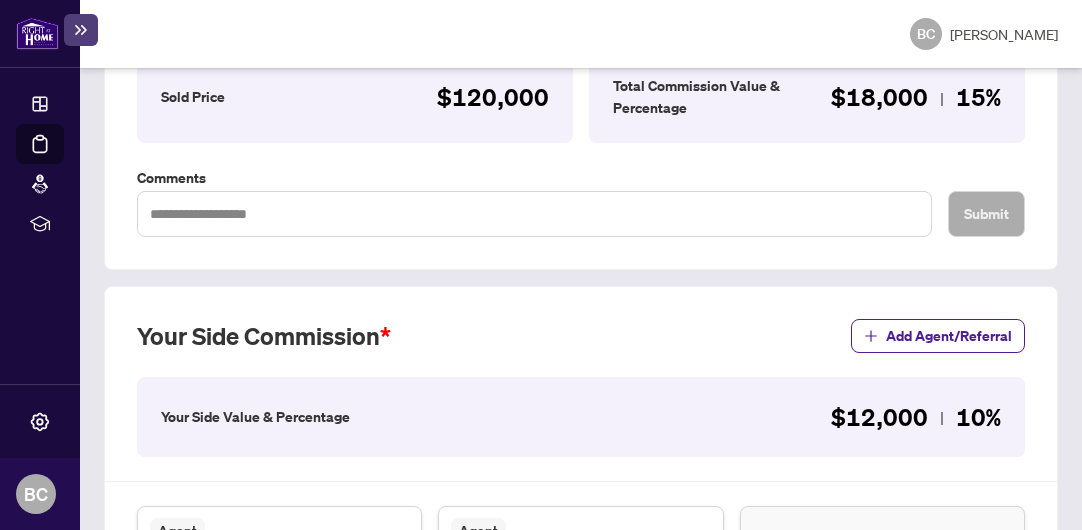 scroll, scrollTop: 0, scrollLeft: 0, axis: both 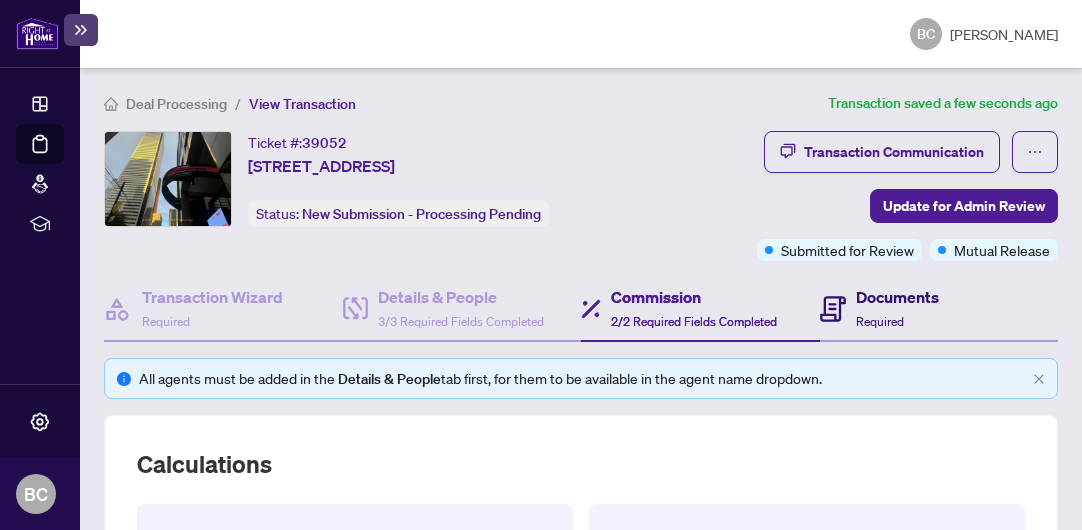 click on "Documents" at bounding box center (897, 297) 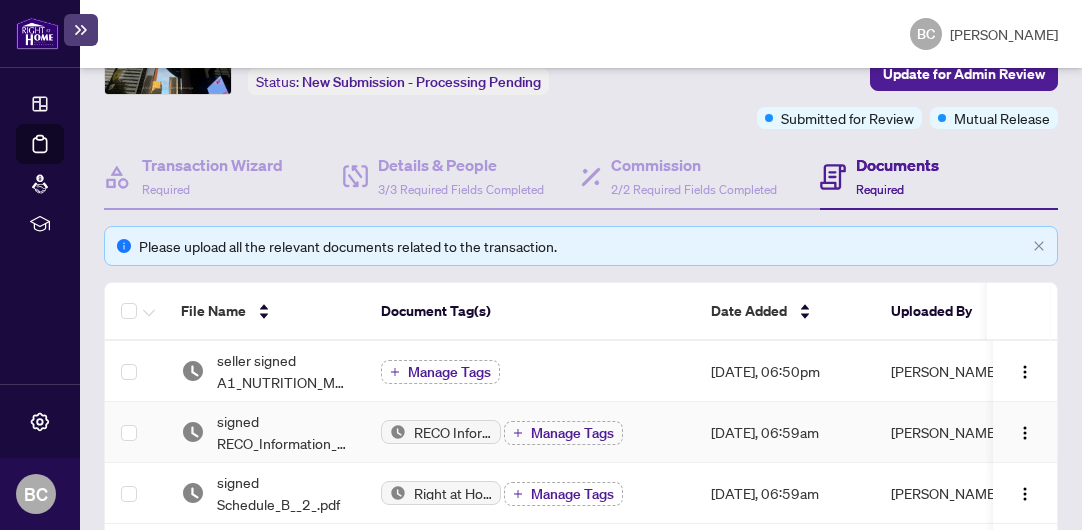 scroll, scrollTop: 322, scrollLeft: 0, axis: vertical 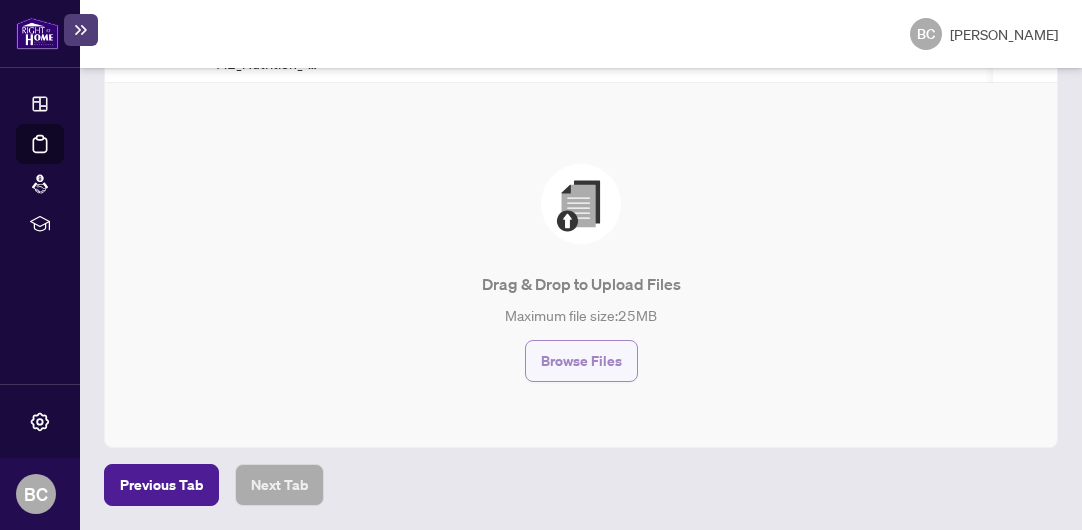 click on "Browse Files" at bounding box center [581, 361] 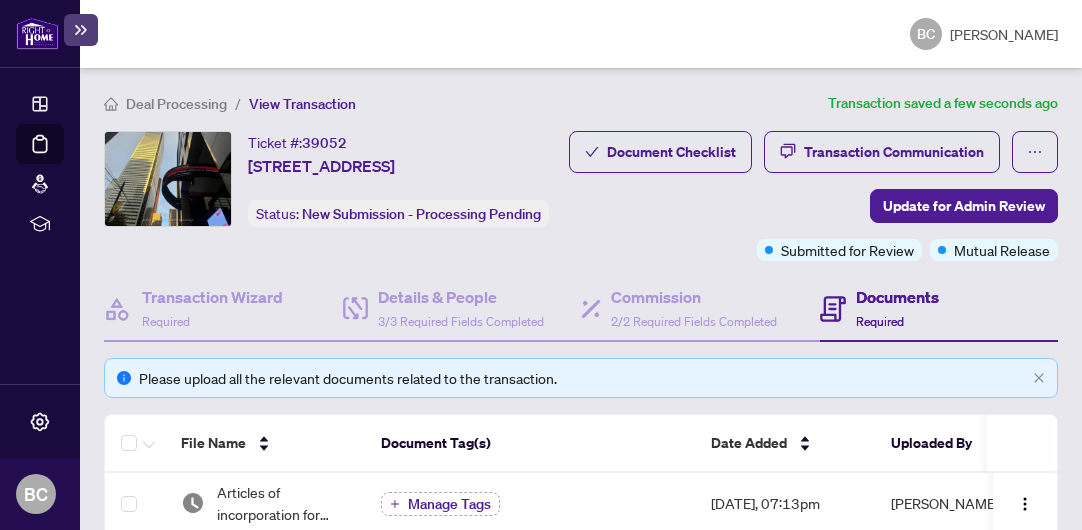 scroll, scrollTop: 410, scrollLeft: 0, axis: vertical 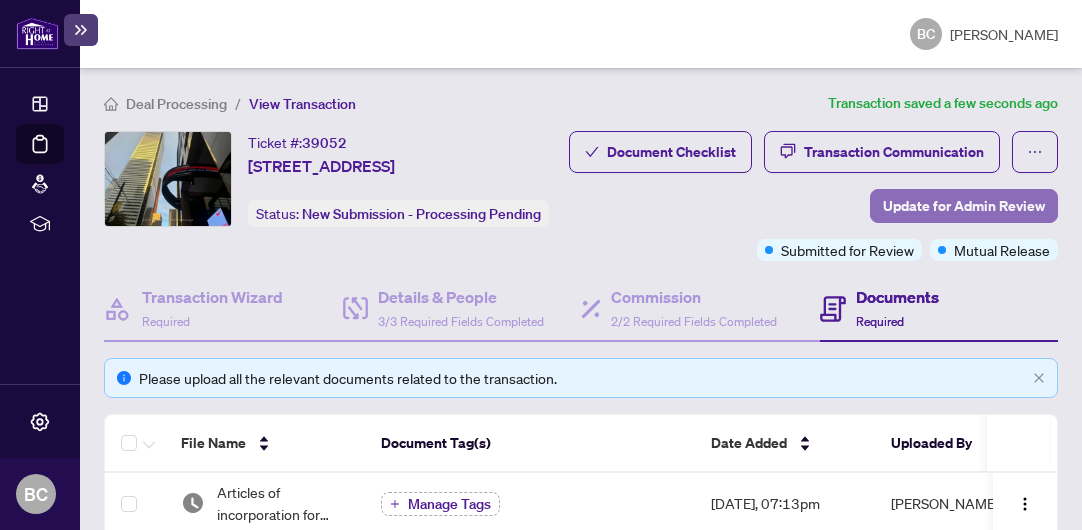 click on "Update for Admin Review" at bounding box center [964, 206] 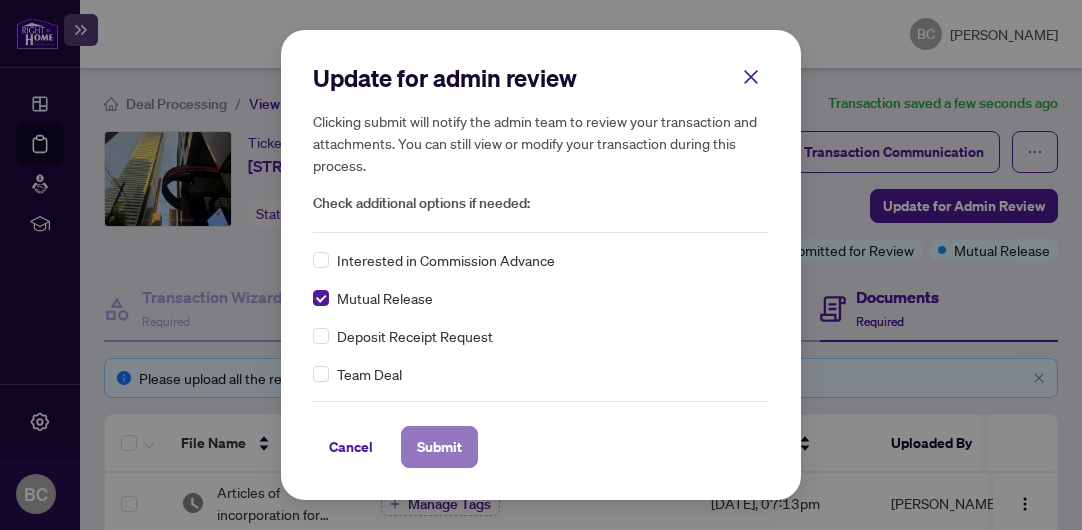click on "Submit" at bounding box center [439, 447] 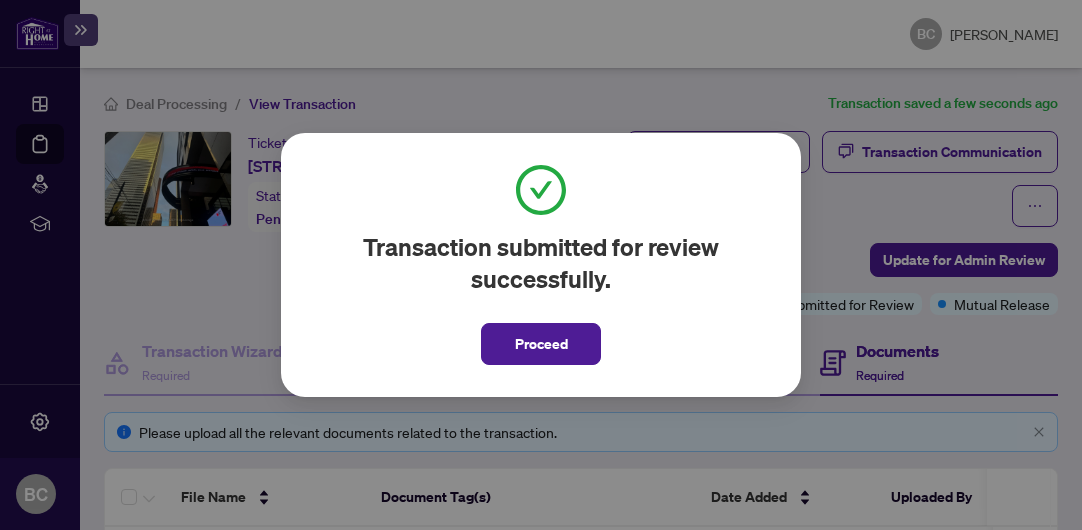 click on "Proceed" at bounding box center (541, 344) 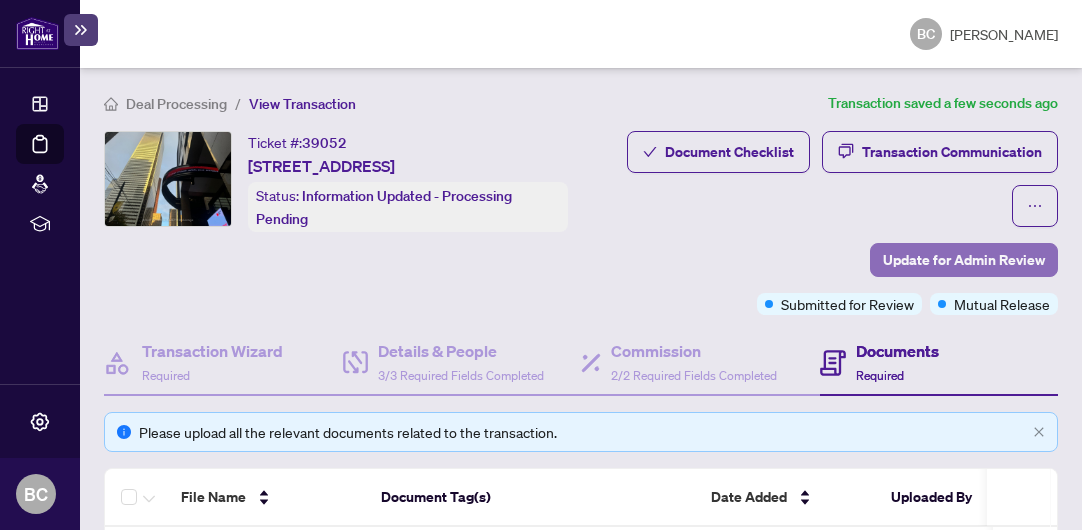 click on "Update for Admin Review" at bounding box center (964, 260) 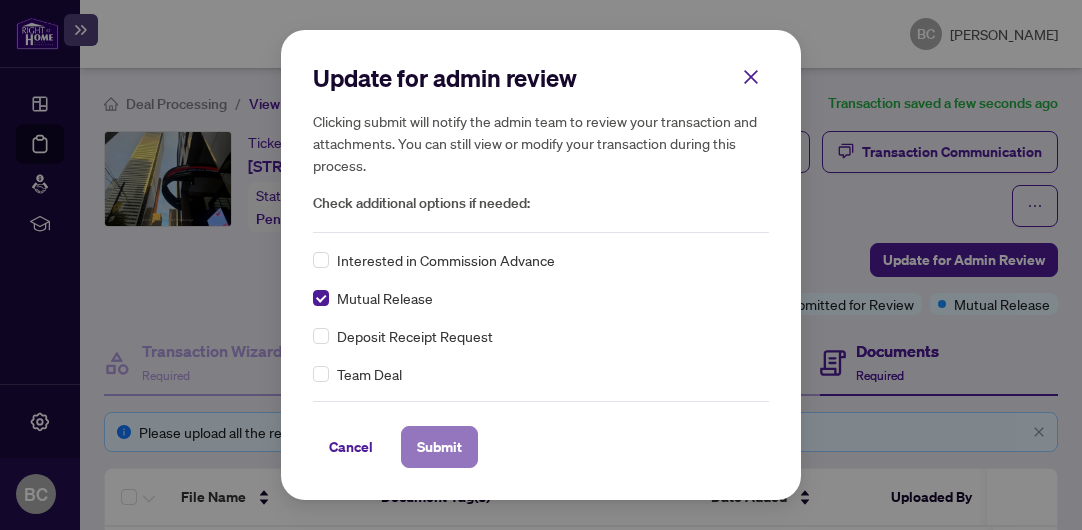 click on "Submit" at bounding box center (439, 447) 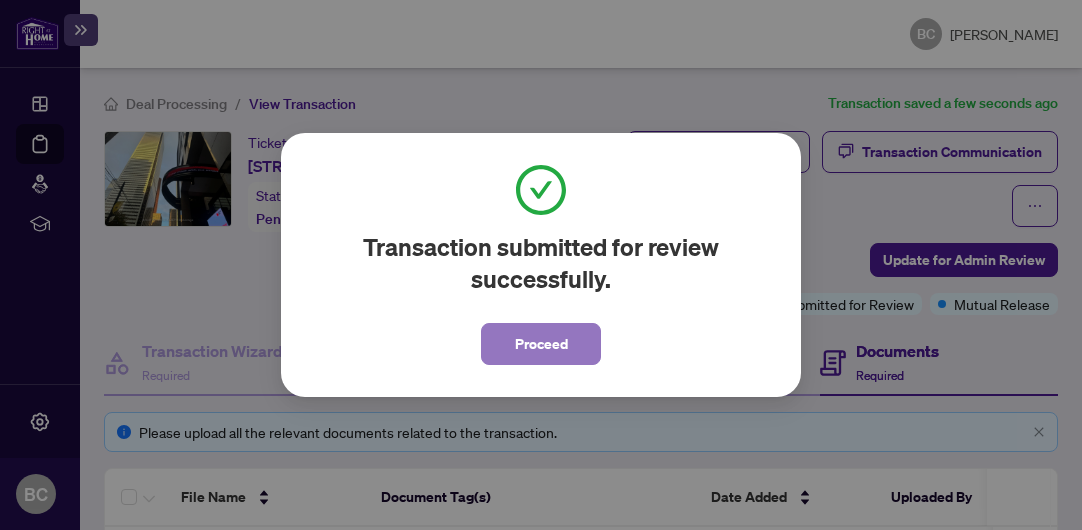 click on "Proceed" at bounding box center [541, 344] 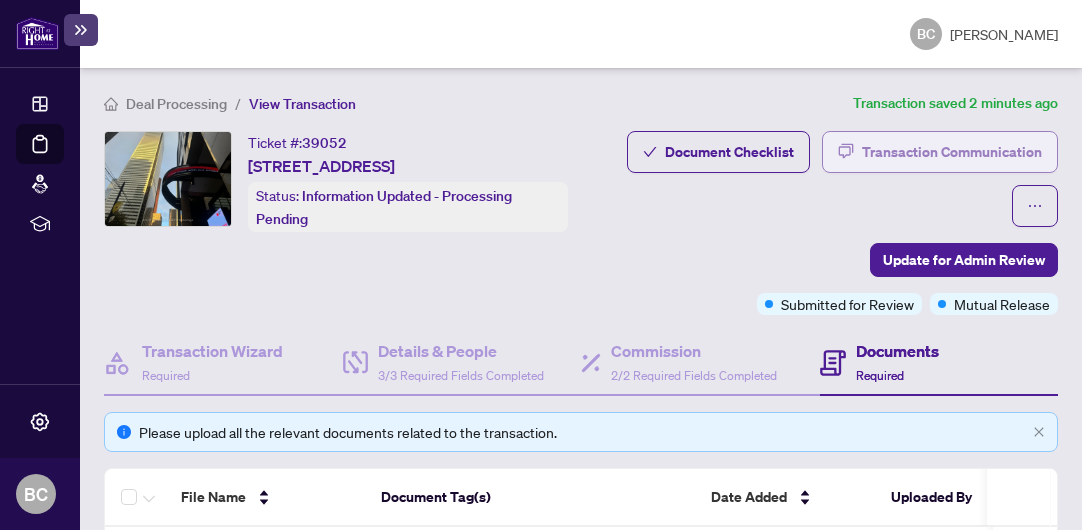 click on "Transaction Communication" at bounding box center [952, 152] 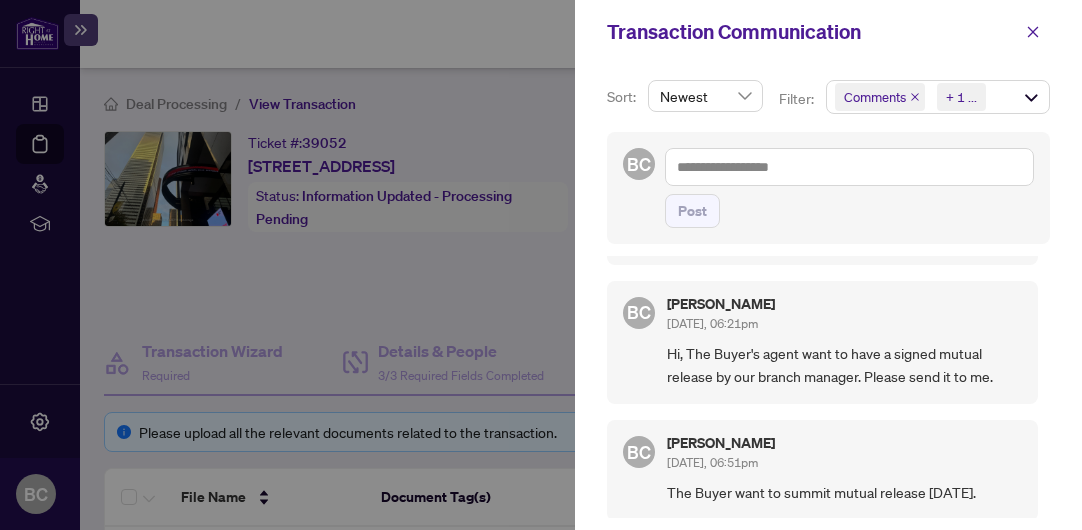 scroll, scrollTop: 0, scrollLeft: 0, axis: both 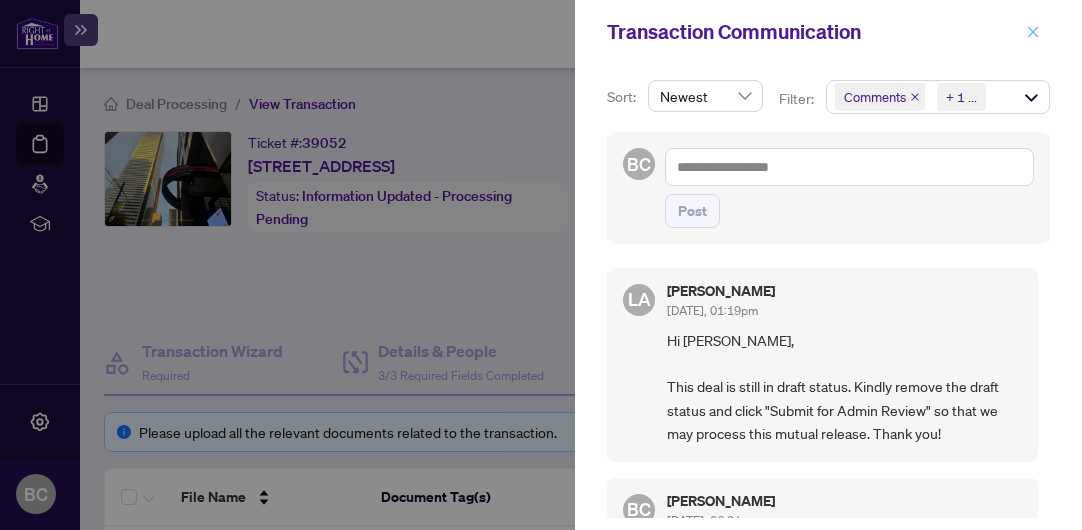 click 